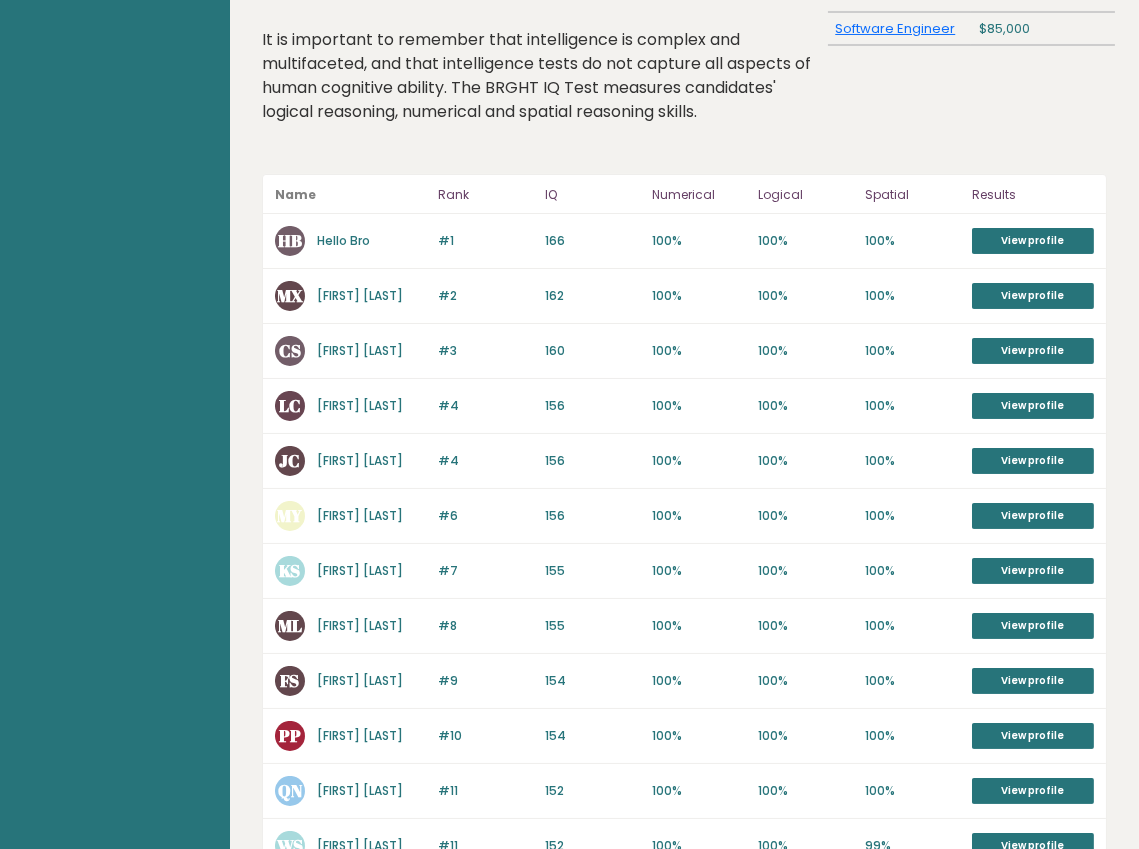 scroll, scrollTop: 319, scrollLeft: 0, axis: vertical 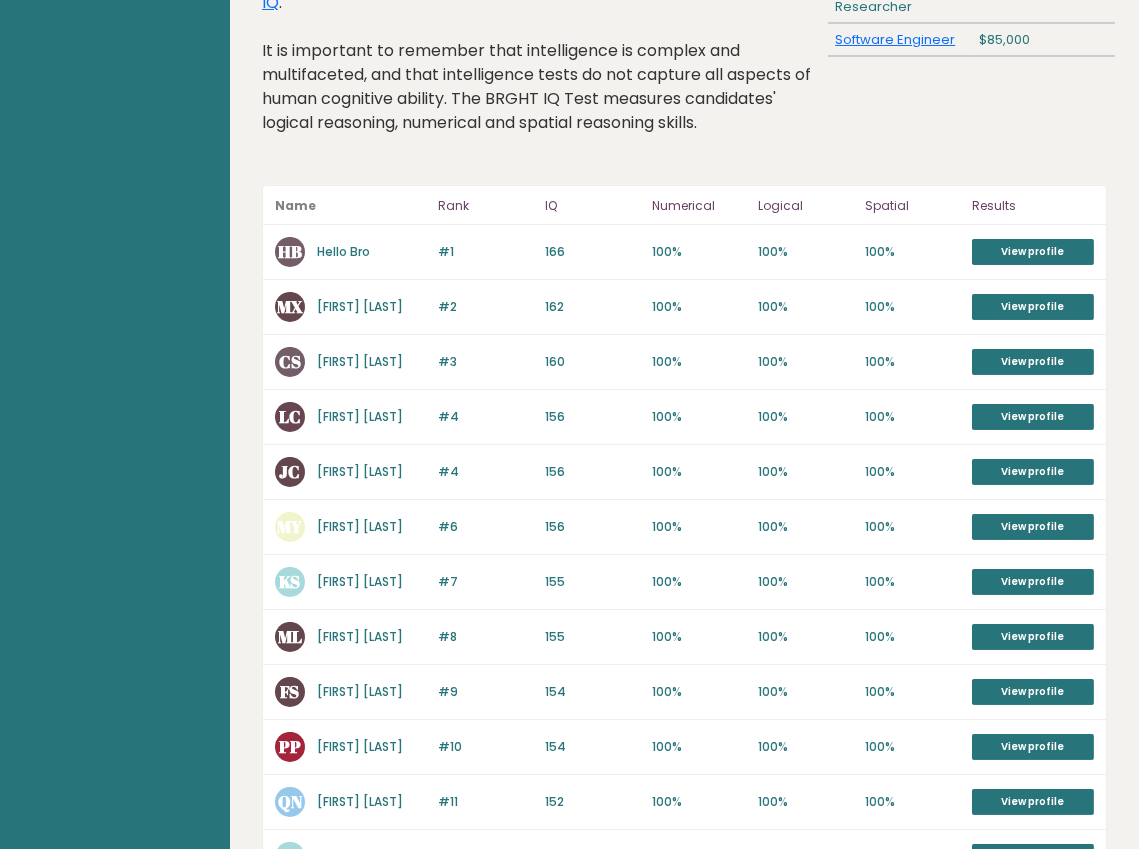 click on "Hello Bro" at bounding box center (343, 251) 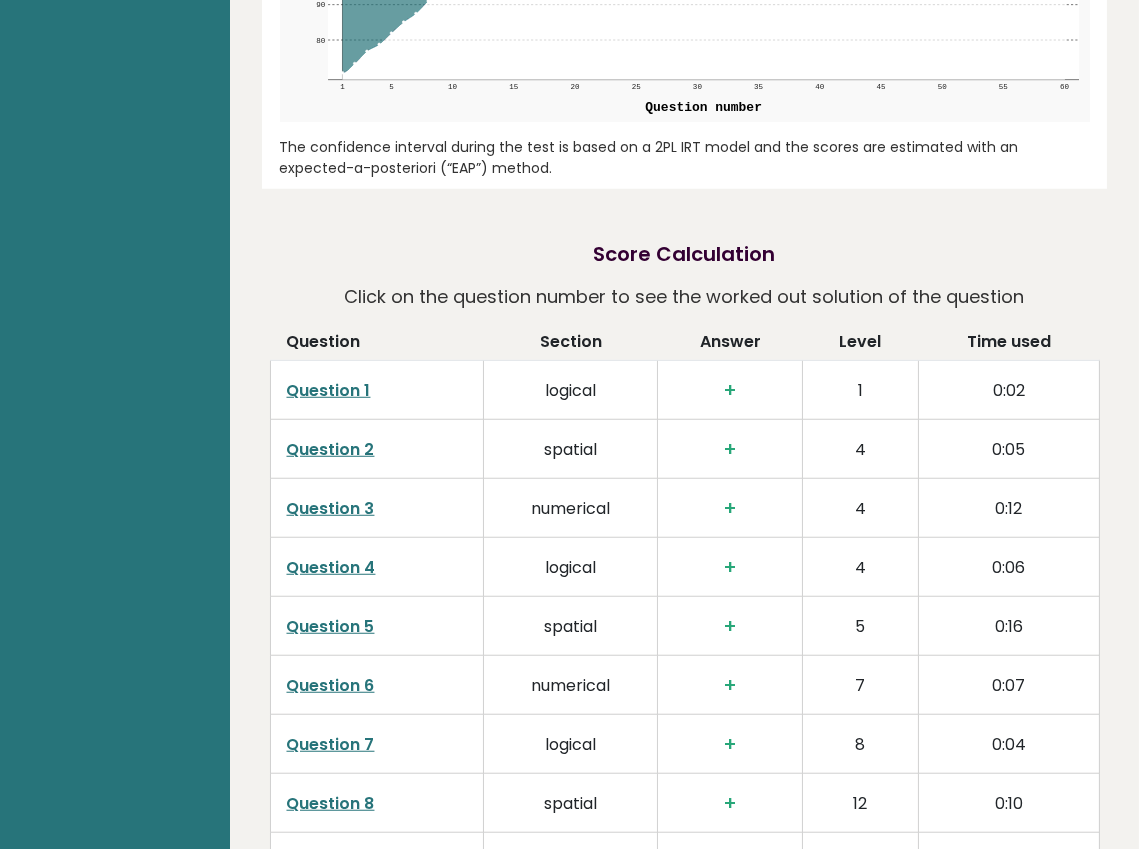 scroll, scrollTop: 2541, scrollLeft: 0, axis: vertical 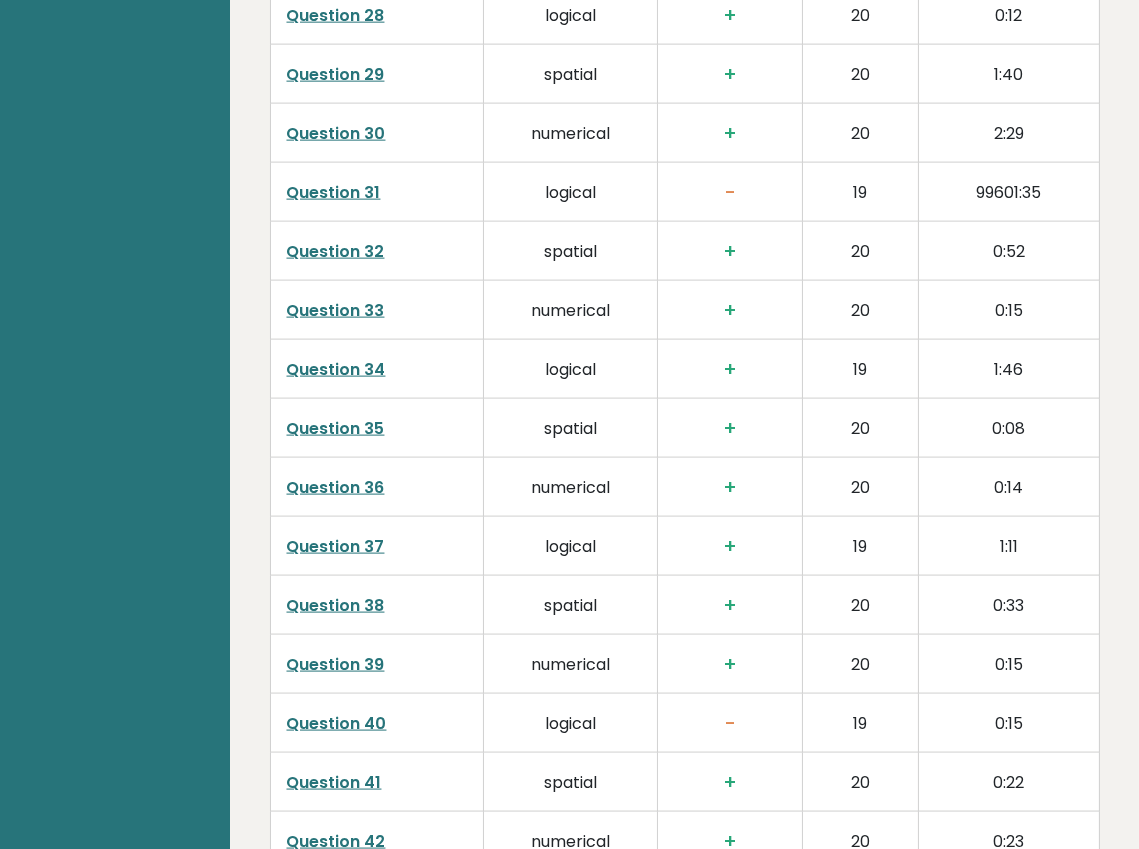 click on "Question
40" at bounding box center (337, 723) 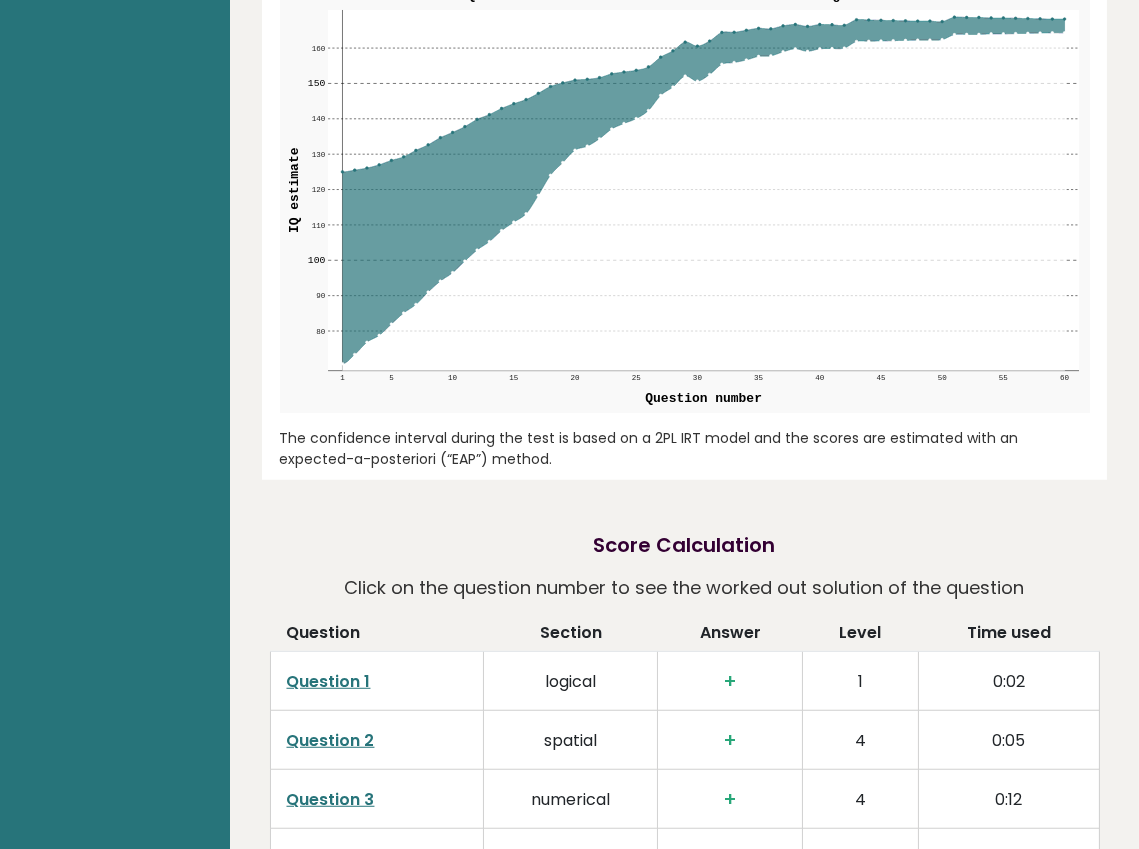 scroll, scrollTop: 2307, scrollLeft: 0, axis: vertical 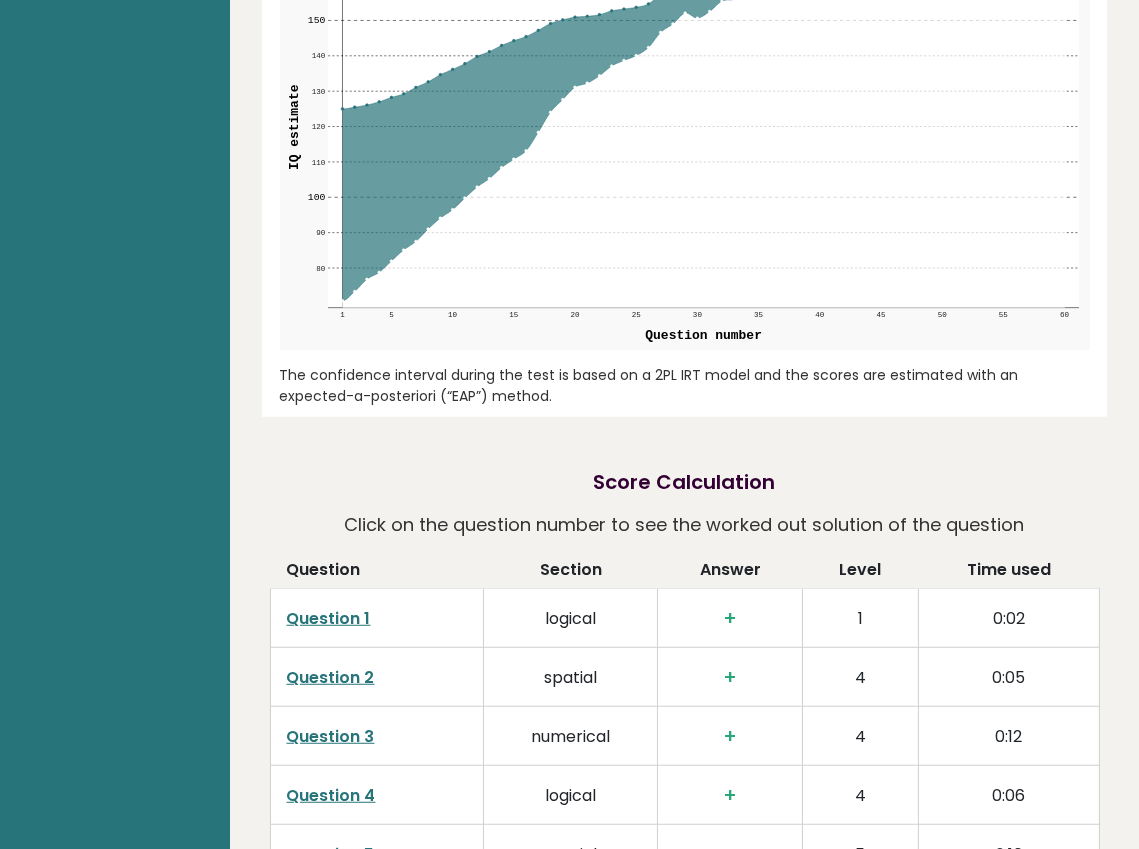 click on "Question
1" at bounding box center (329, 618) 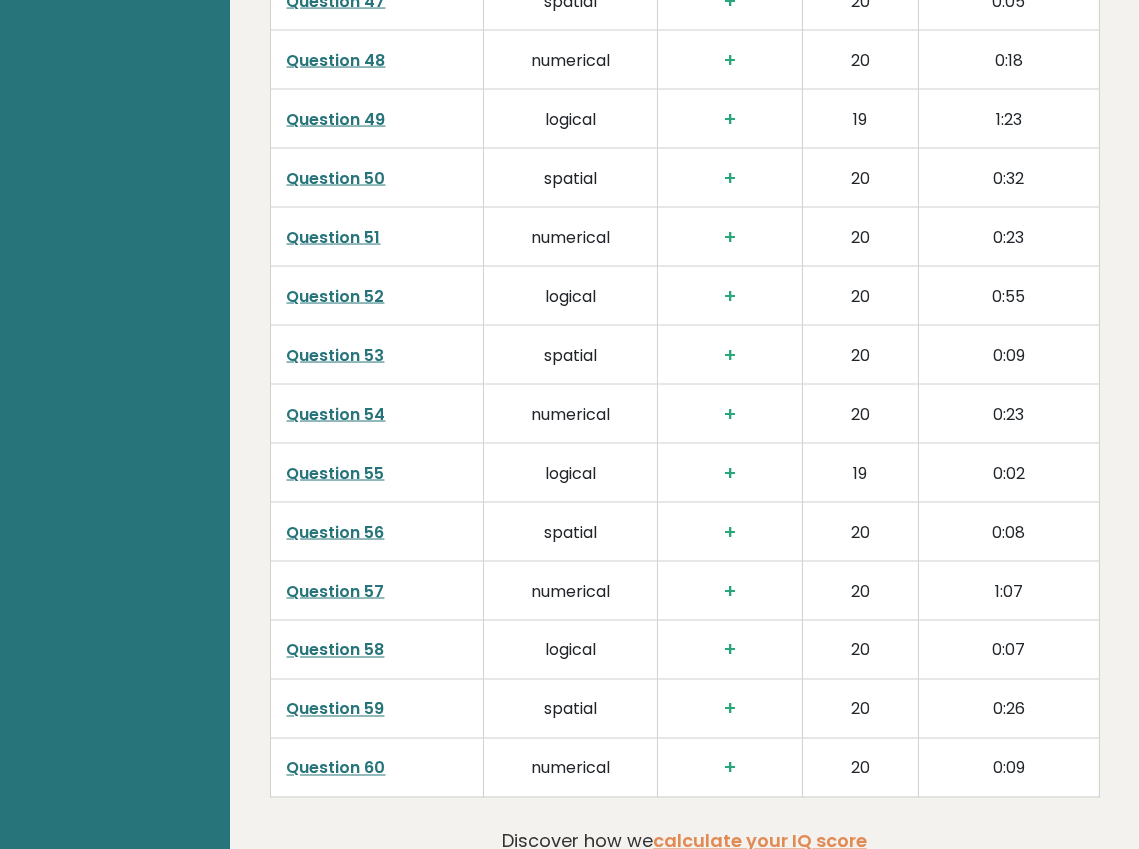 scroll, scrollTop: 5647, scrollLeft: 0, axis: vertical 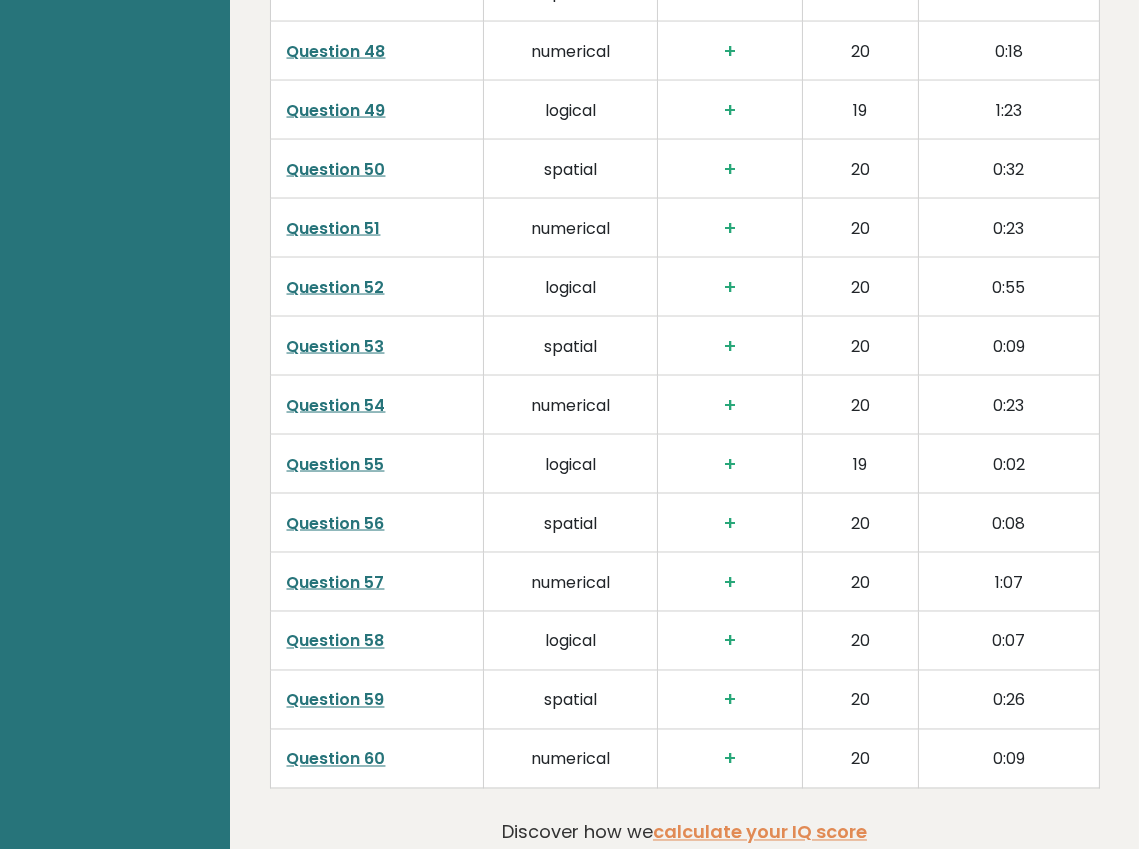 click on "Question
60" at bounding box center [336, 759] 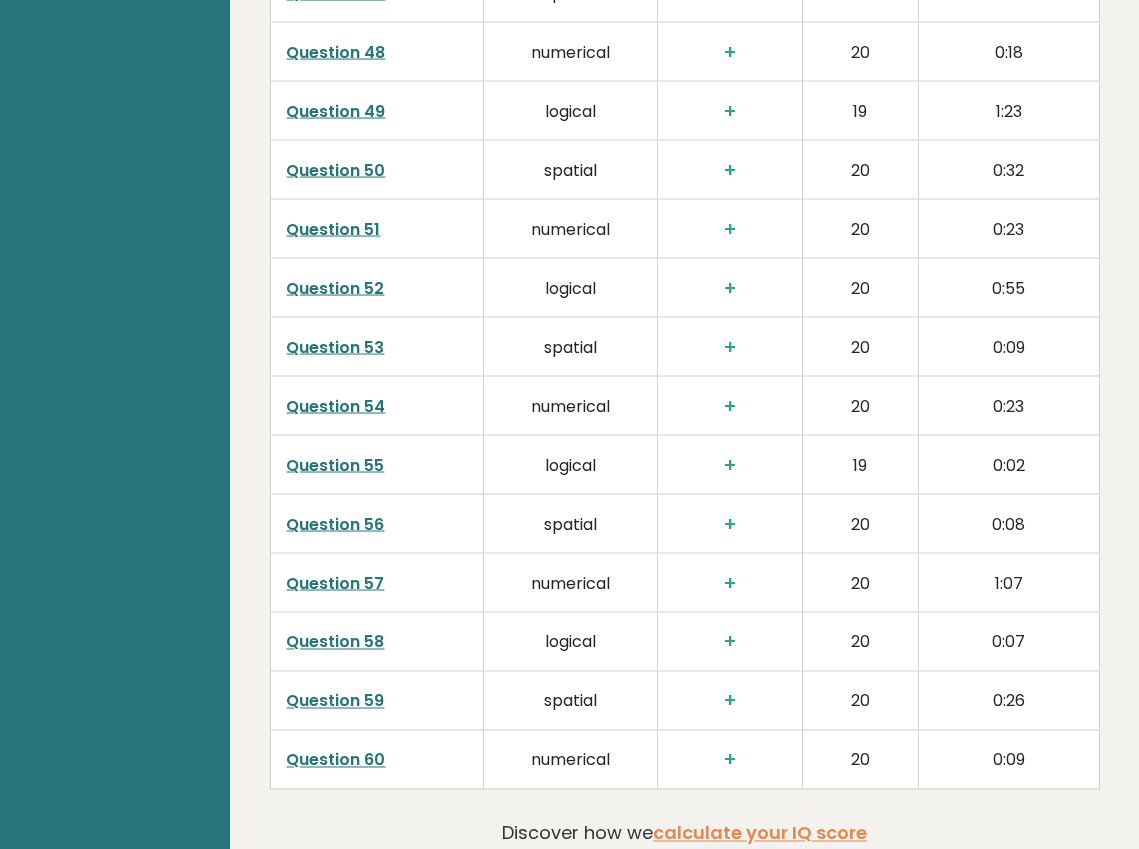 scroll, scrollTop: 5647, scrollLeft: 0, axis: vertical 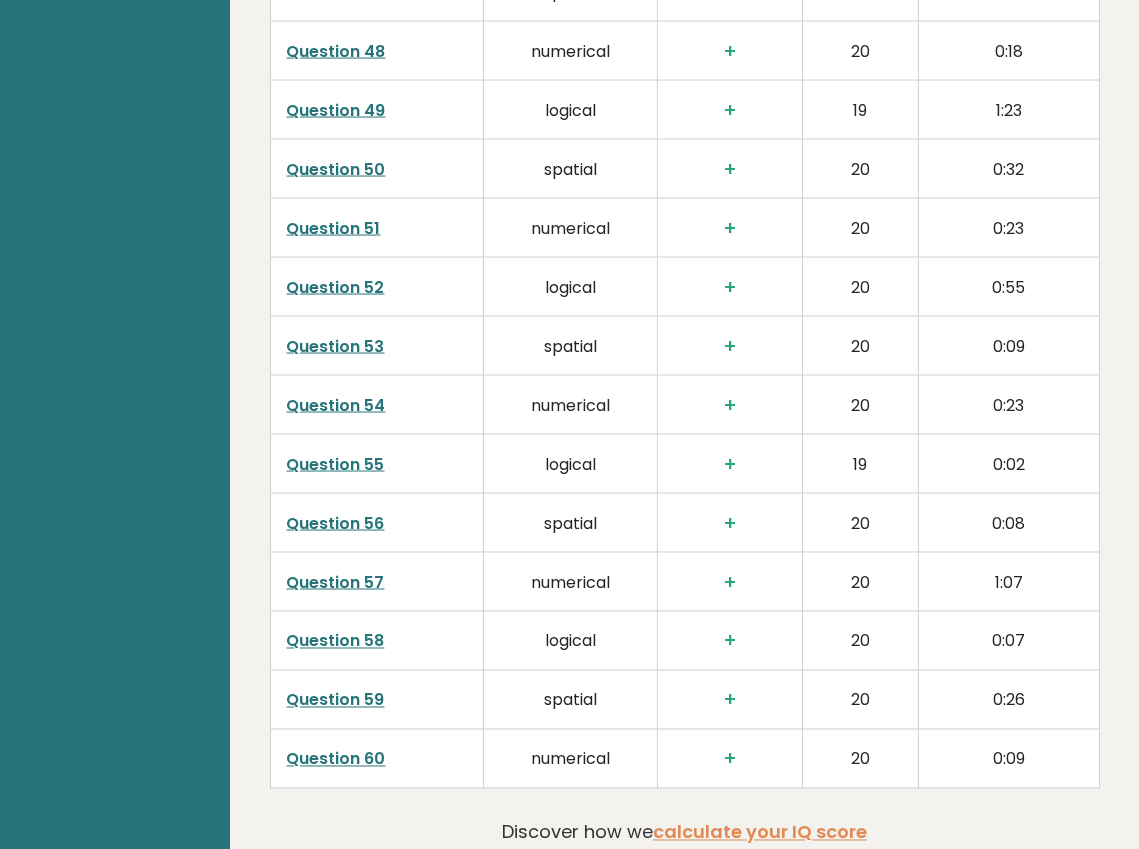 click on "Question
59" at bounding box center (336, 700) 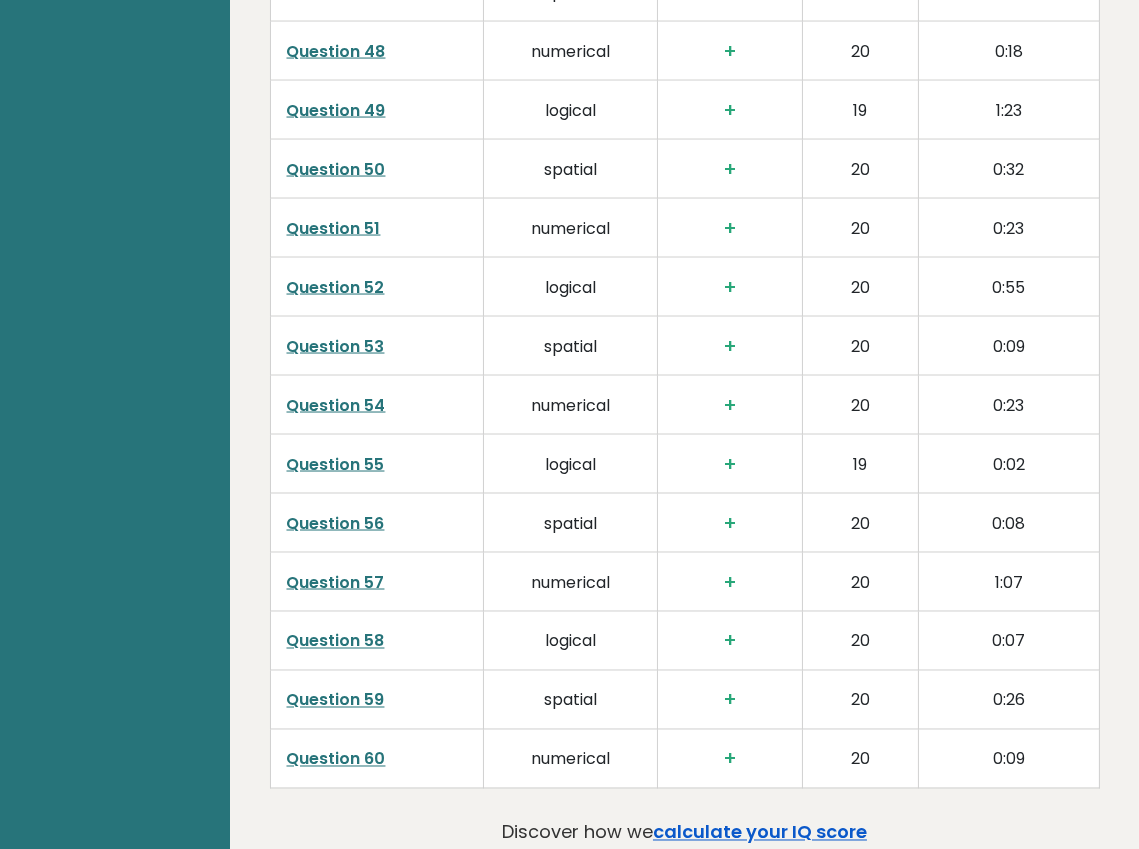 click on "calculate your IQ score" at bounding box center [760, 832] 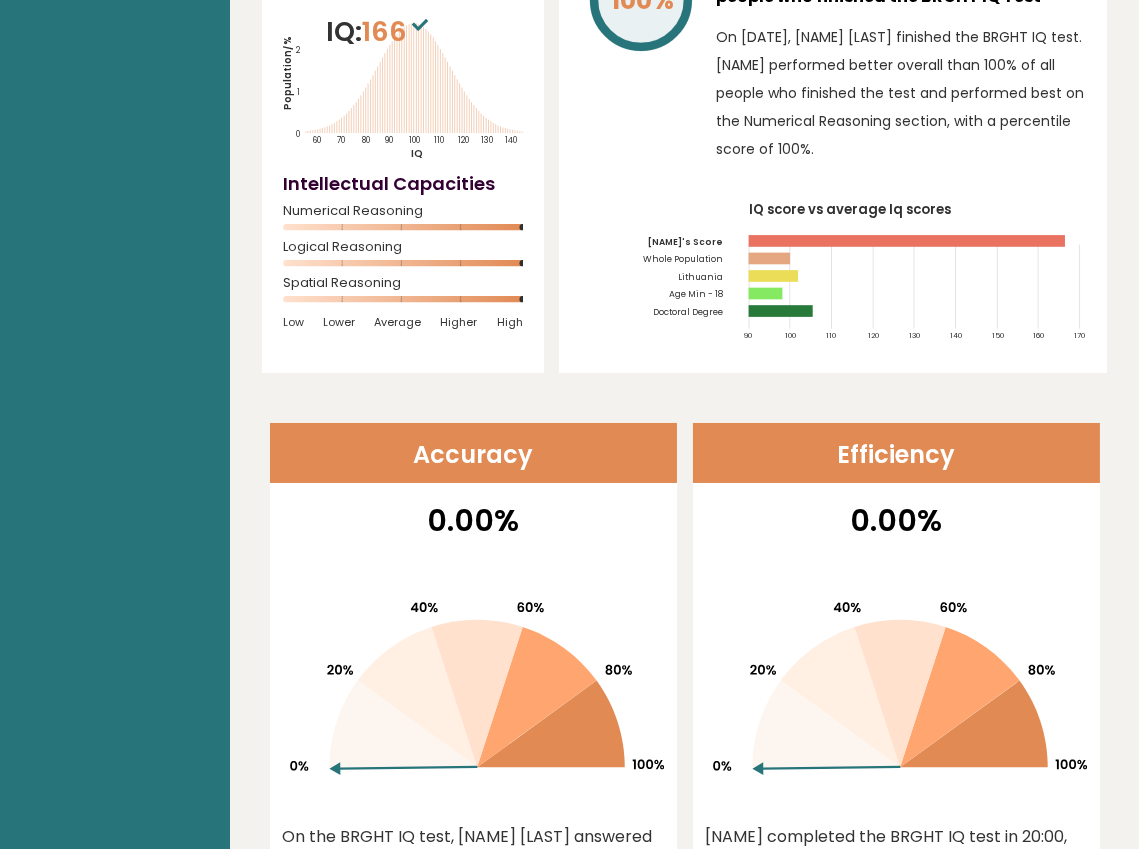 scroll, scrollTop: 0, scrollLeft: 0, axis: both 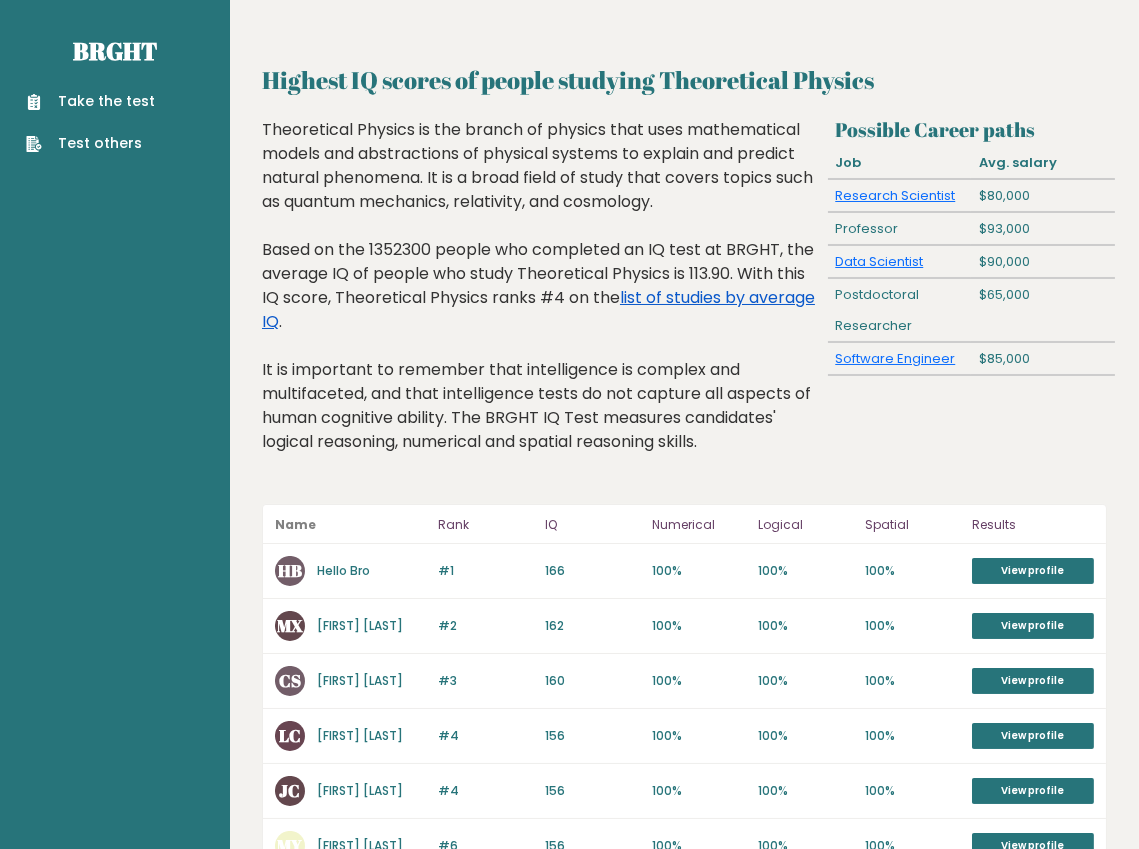 click on "list of studies by average IQ" at bounding box center (538, 309) 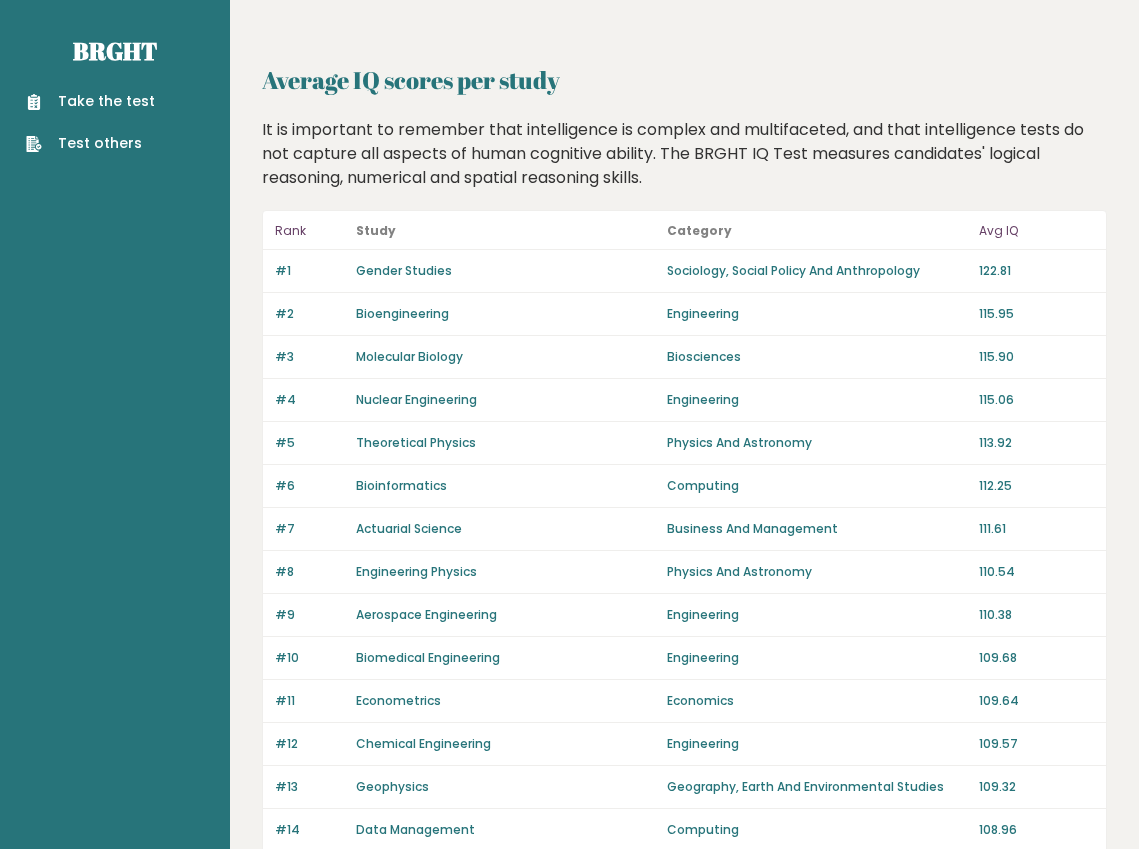 scroll, scrollTop: 0, scrollLeft: 0, axis: both 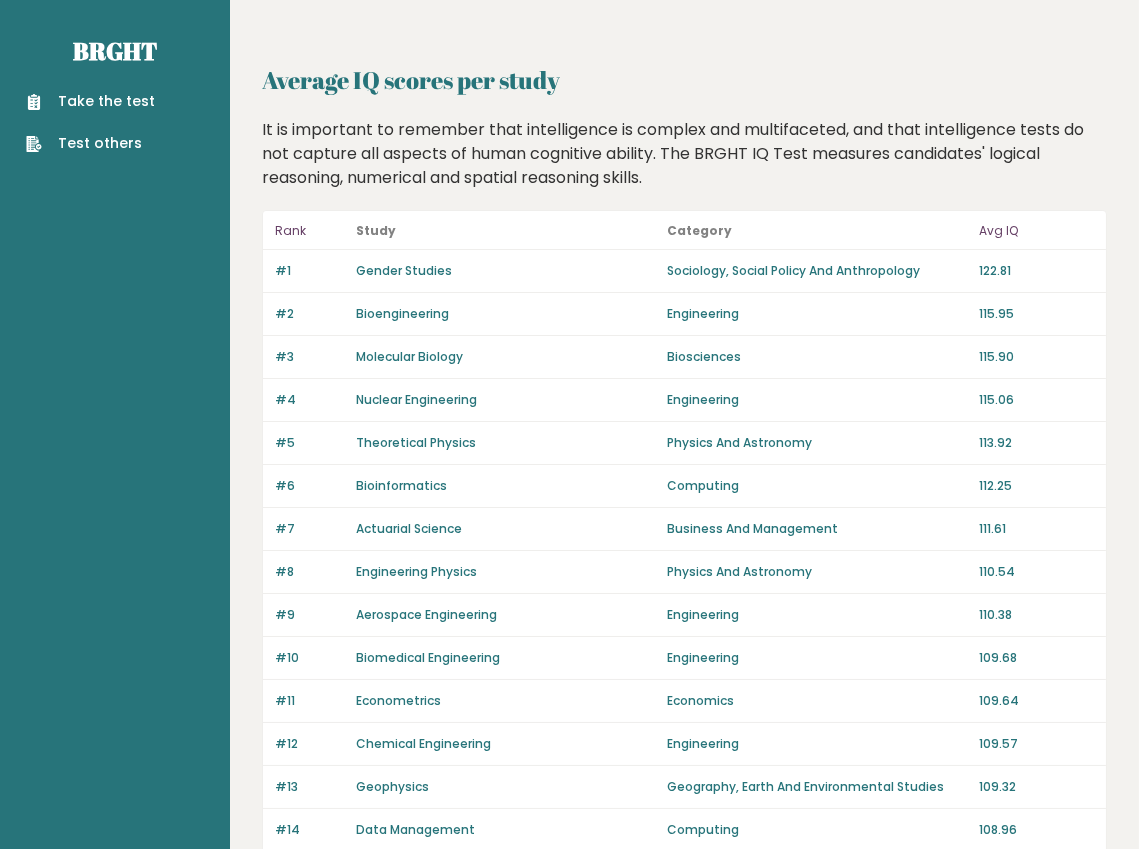 click on "Gender Studies" at bounding box center (404, 270) 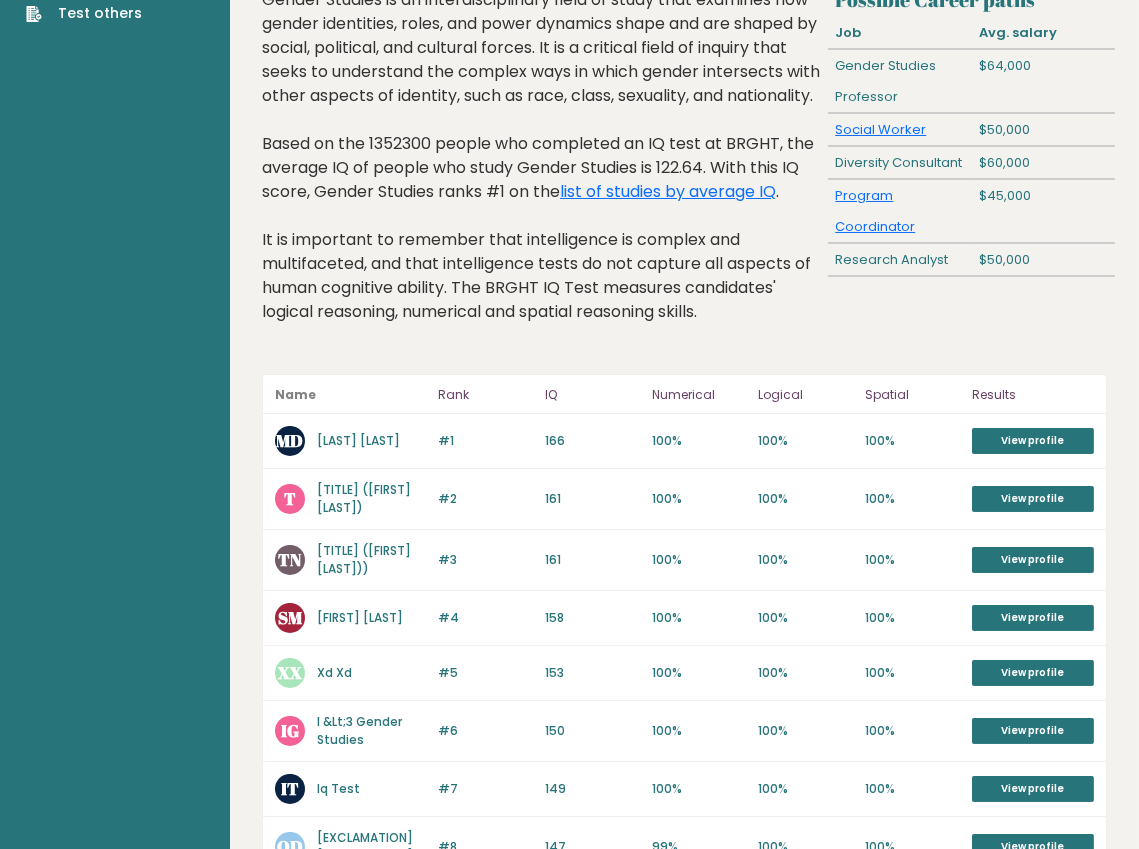 scroll, scrollTop: 317, scrollLeft: 0, axis: vertical 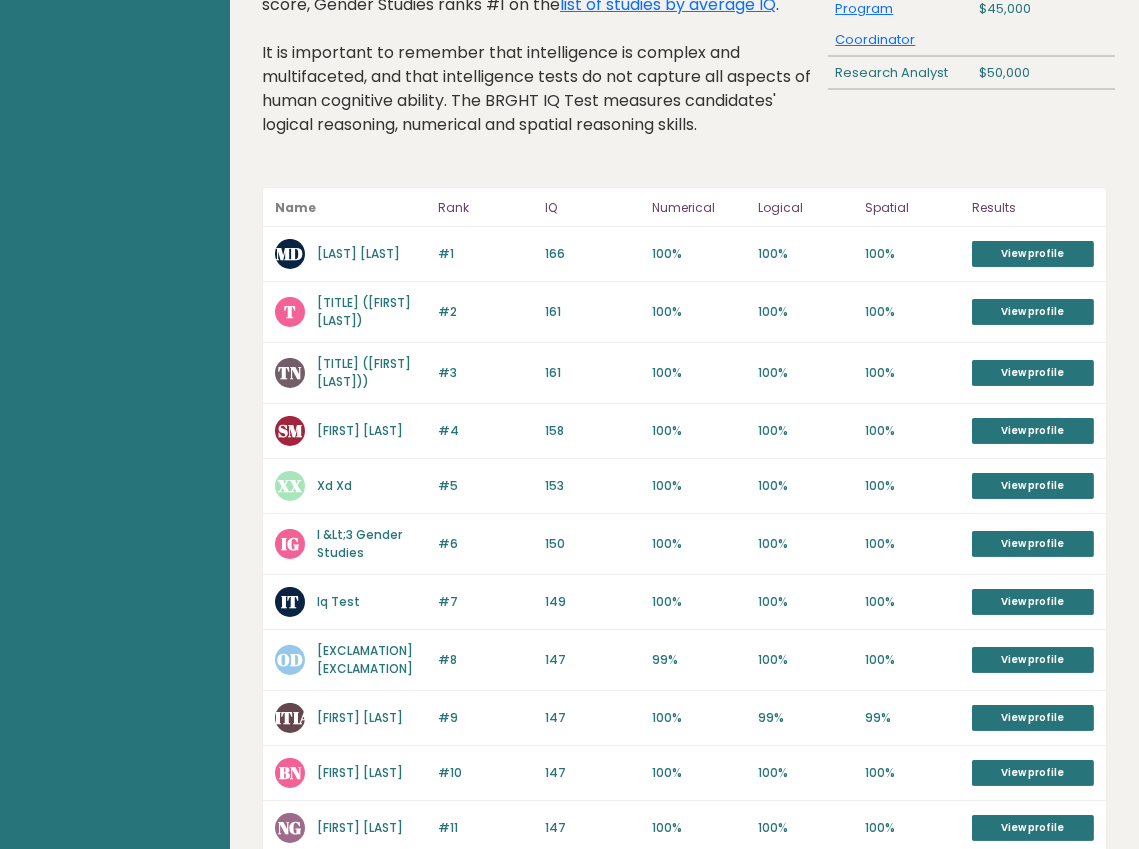 click on "[LAST] [LAST]" at bounding box center [358, 253] 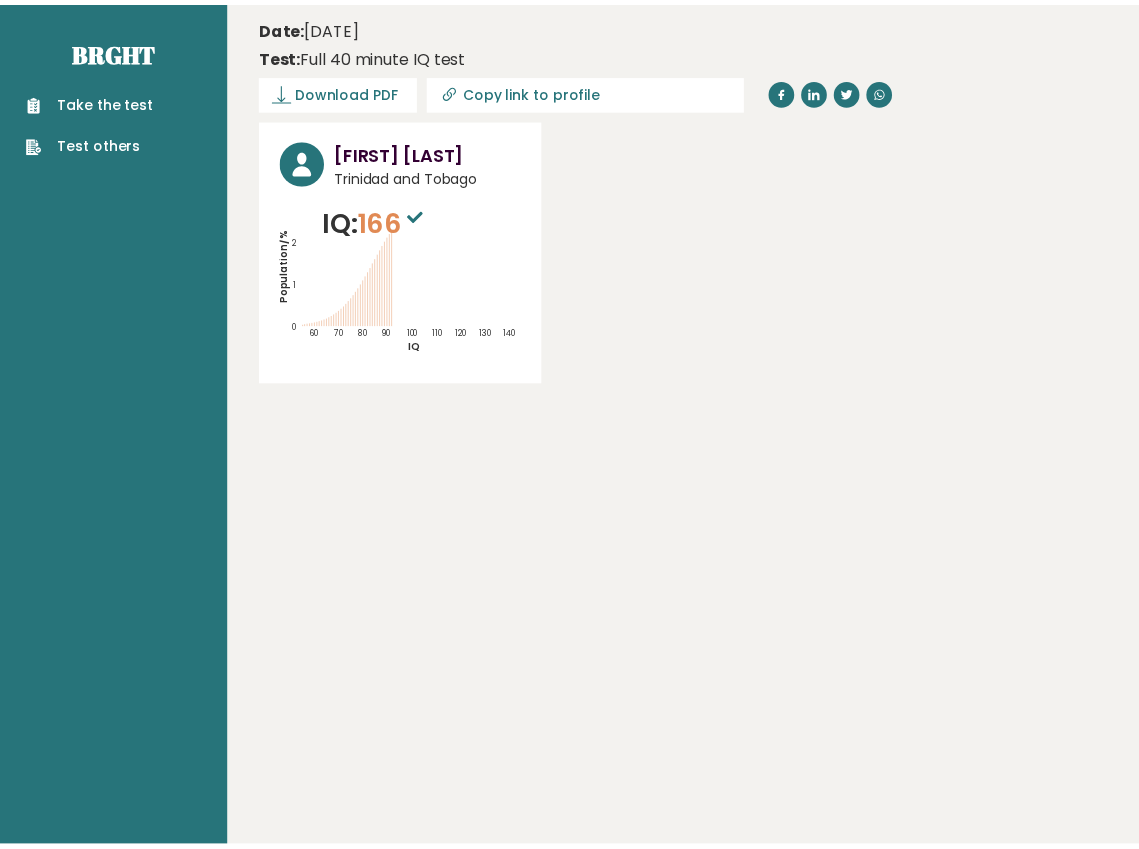 scroll, scrollTop: 0, scrollLeft: 0, axis: both 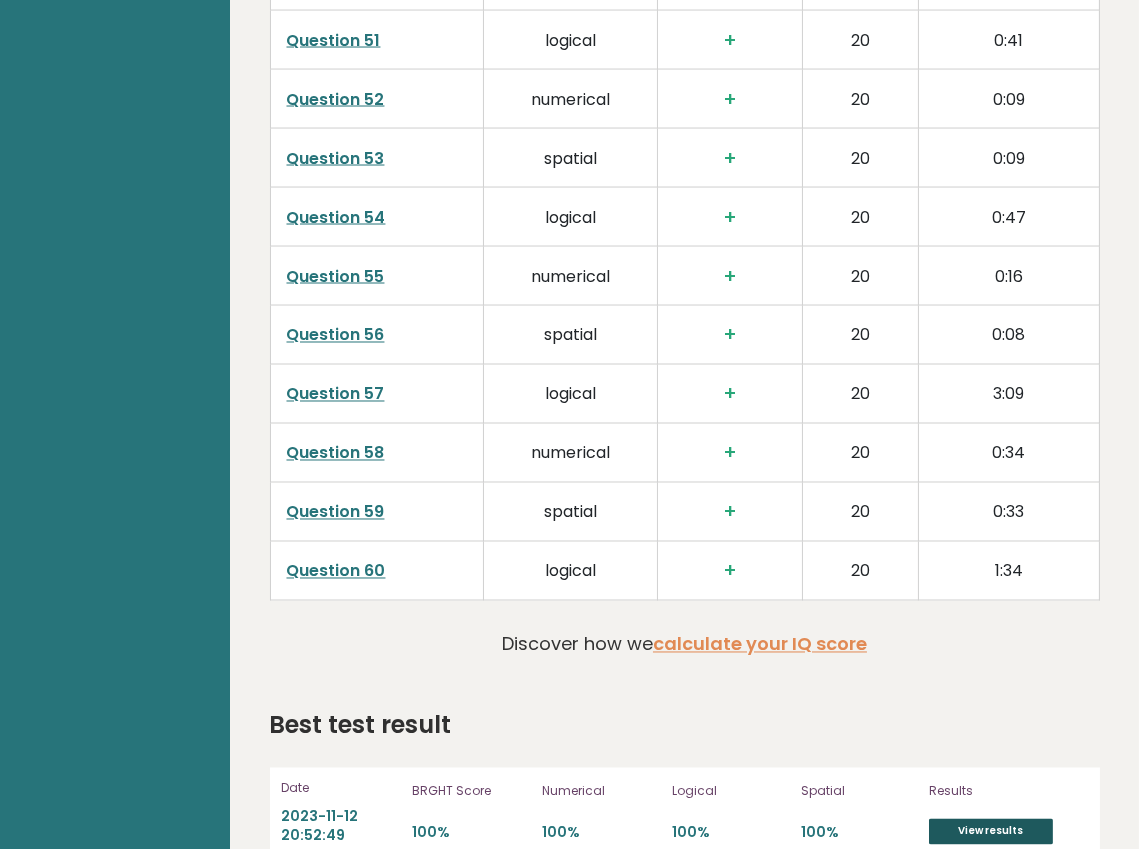 click on "View results" at bounding box center (991, 832) 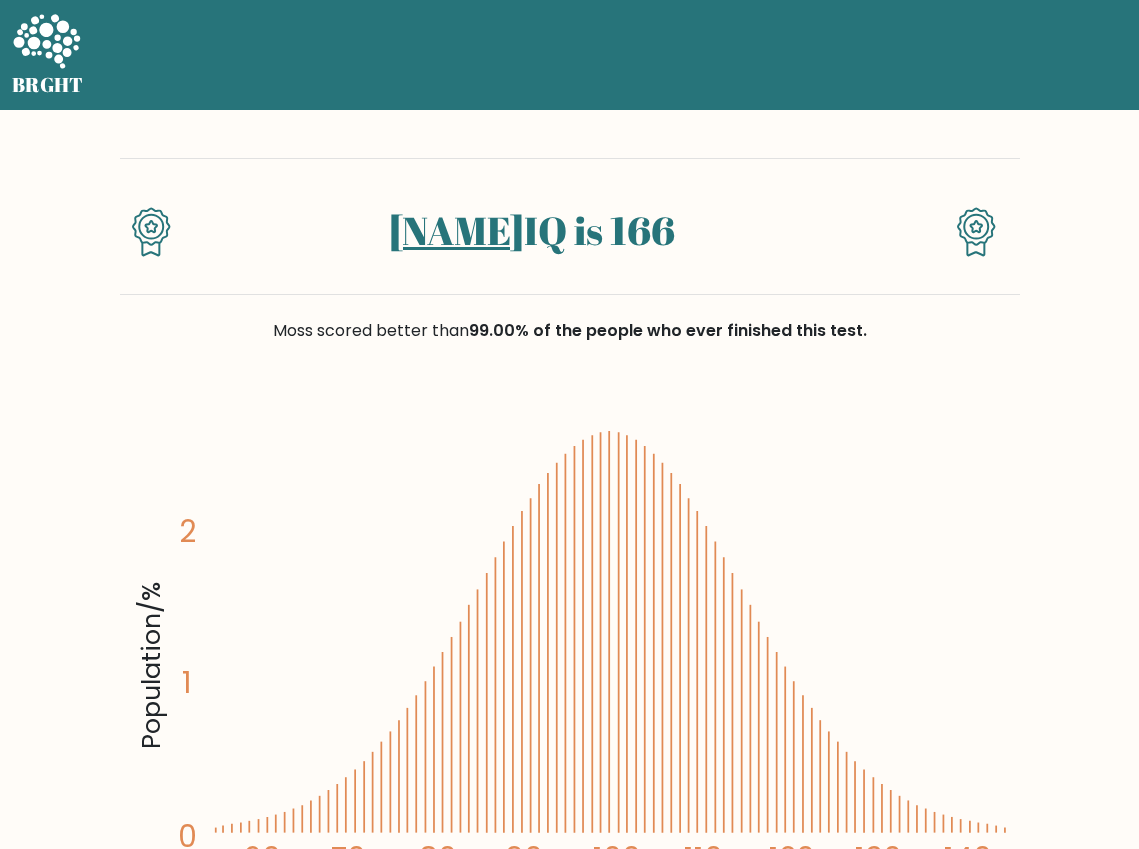 scroll, scrollTop: 0, scrollLeft: 0, axis: both 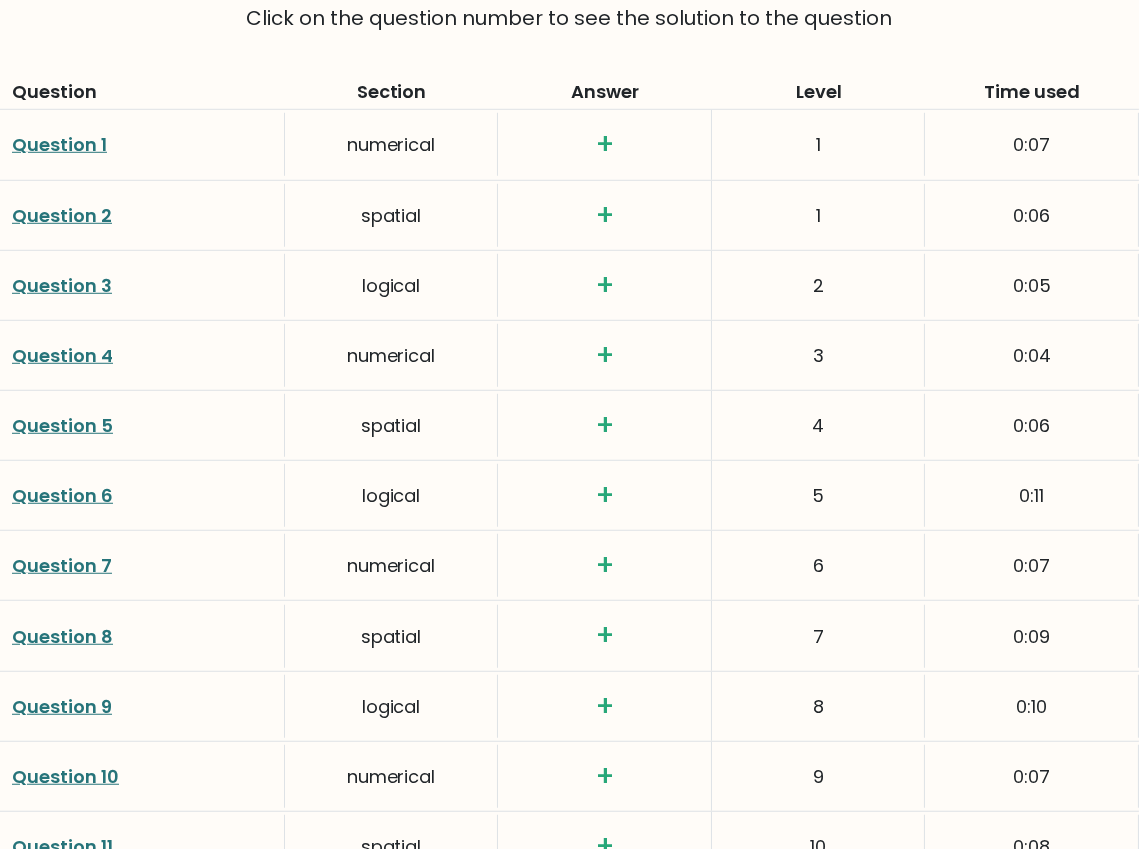 click on "Question 1" at bounding box center [59, 144] 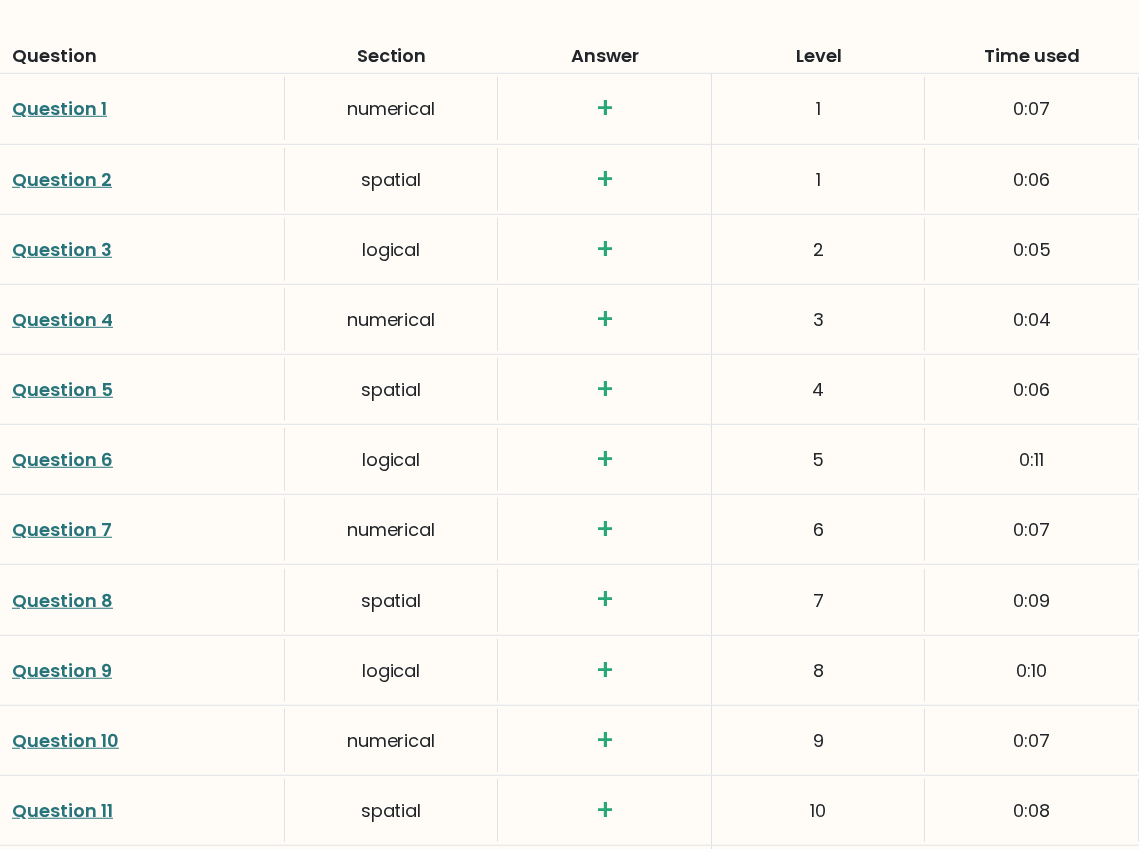 scroll, scrollTop: 2183, scrollLeft: 0, axis: vertical 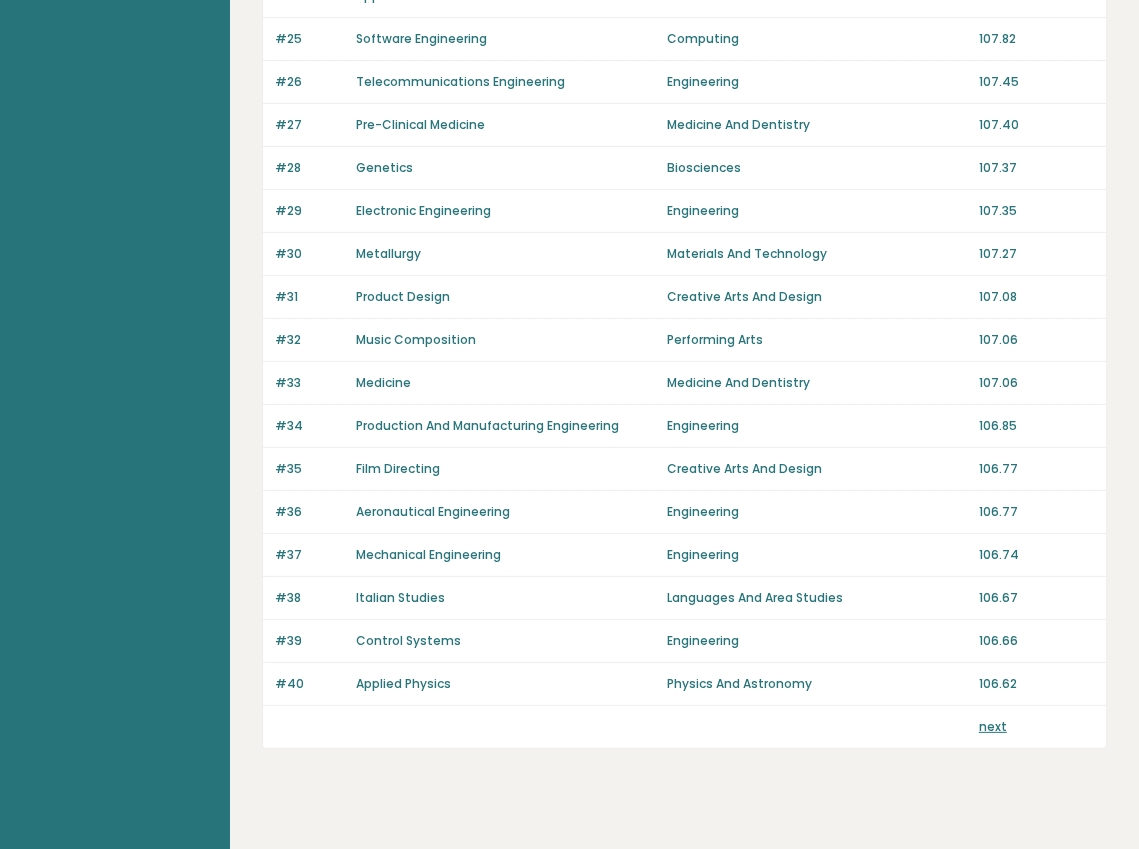 click on "next" at bounding box center [993, 726] 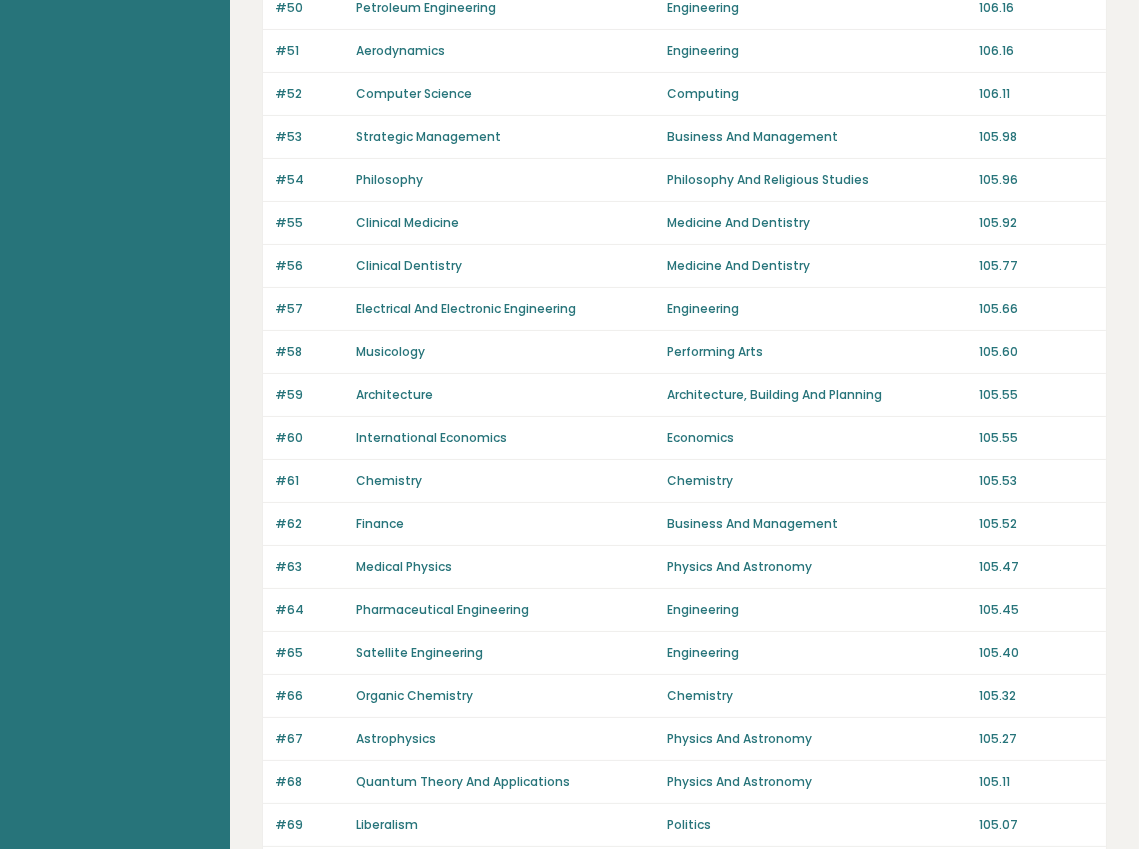 scroll, scrollTop: 1287, scrollLeft: 0, axis: vertical 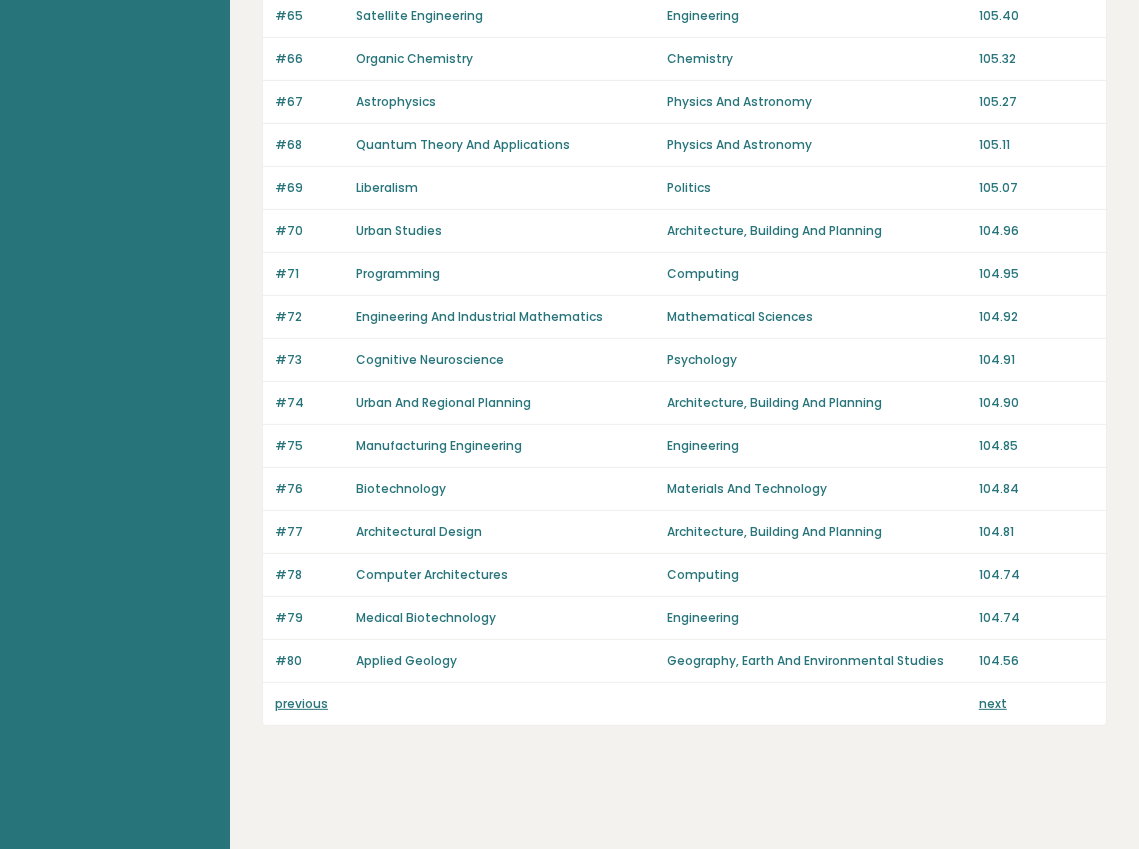 click on "next" at bounding box center (993, 703) 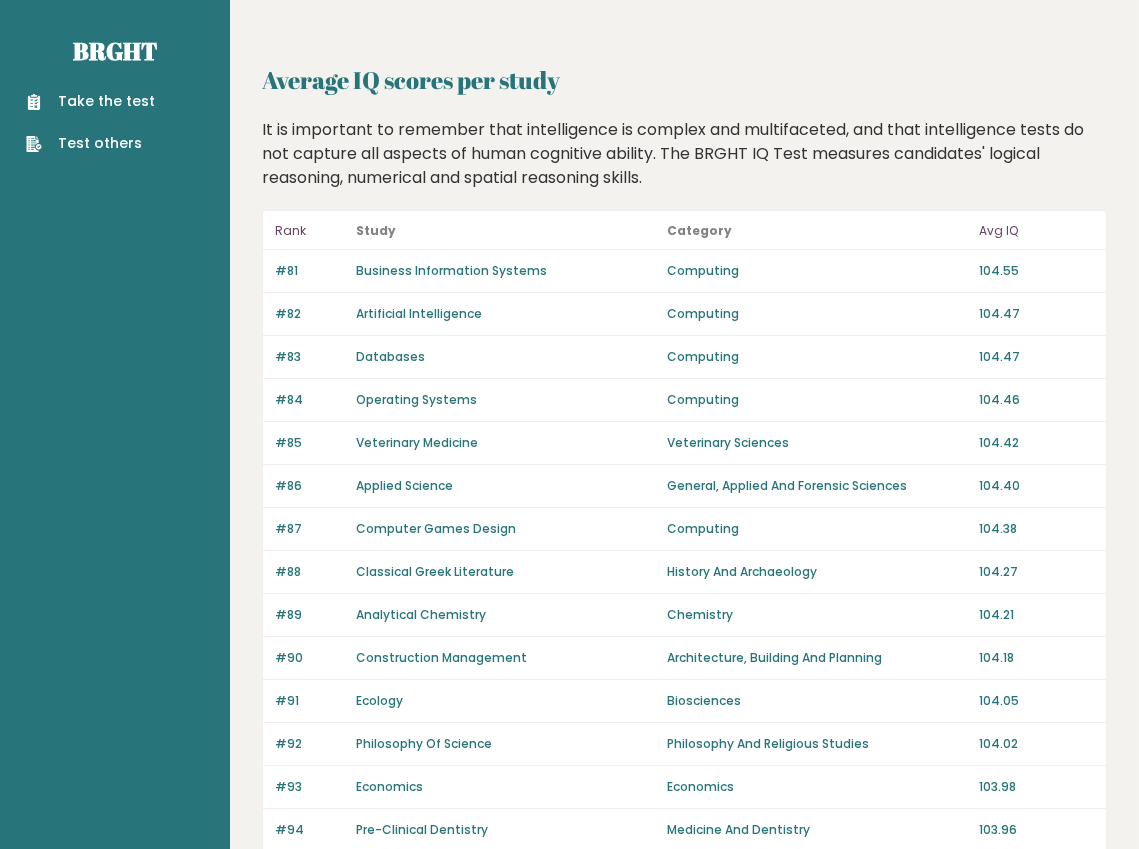 scroll, scrollTop: 1287, scrollLeft: 0, axis: vertical 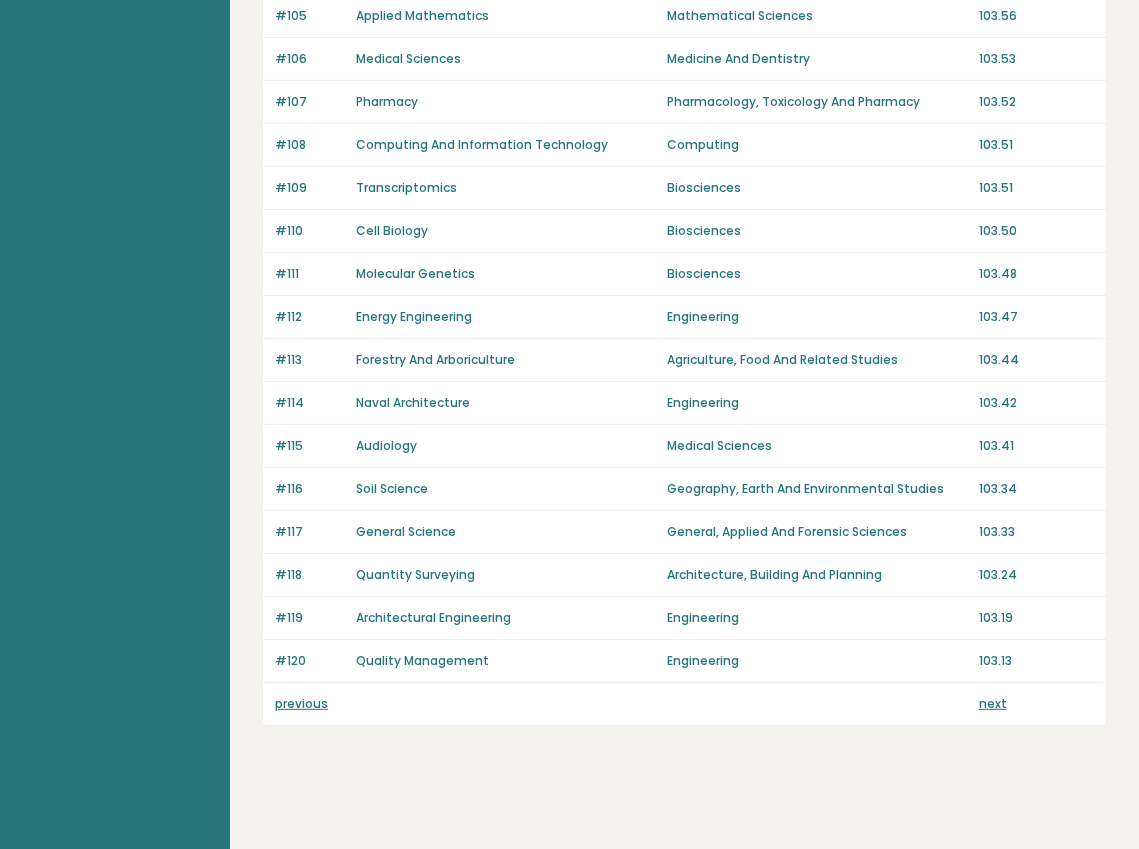 click on "next" at bounding box center [993, 703] 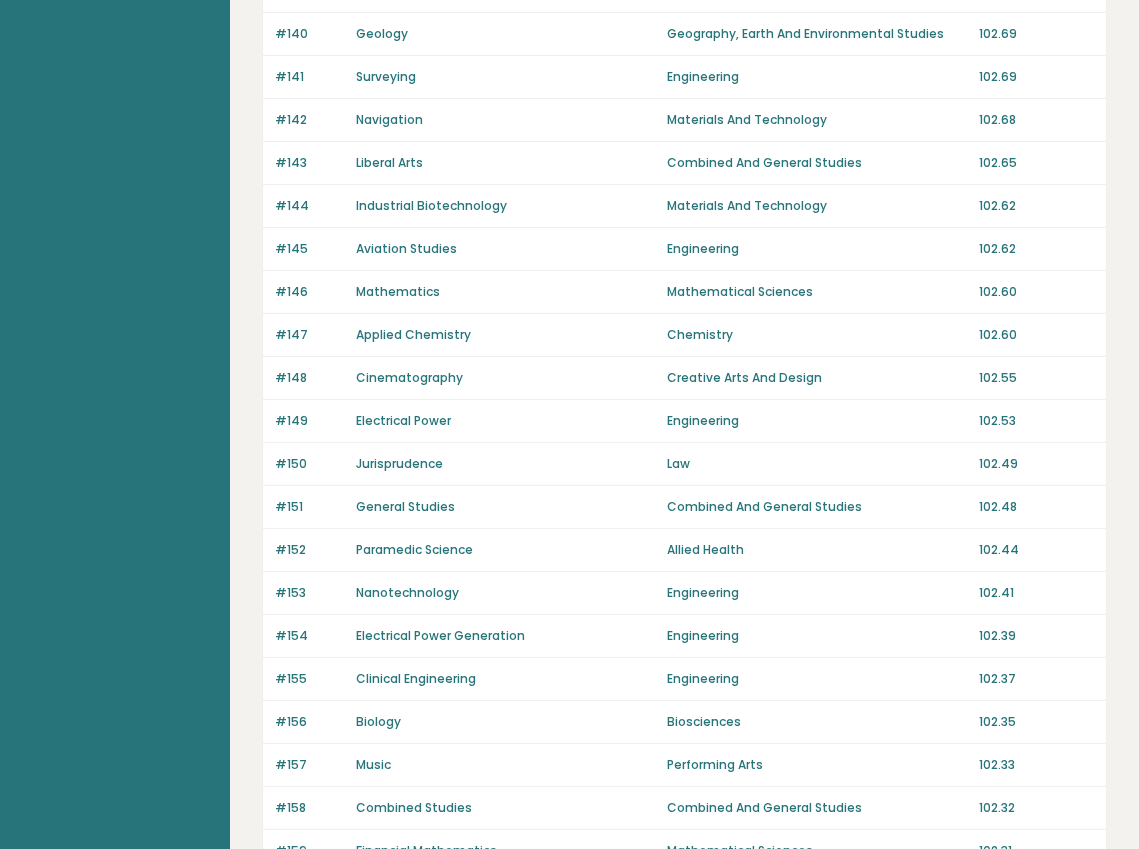 scroll, scrollTop: 1287, scrollLeft: 0, axis: vertical 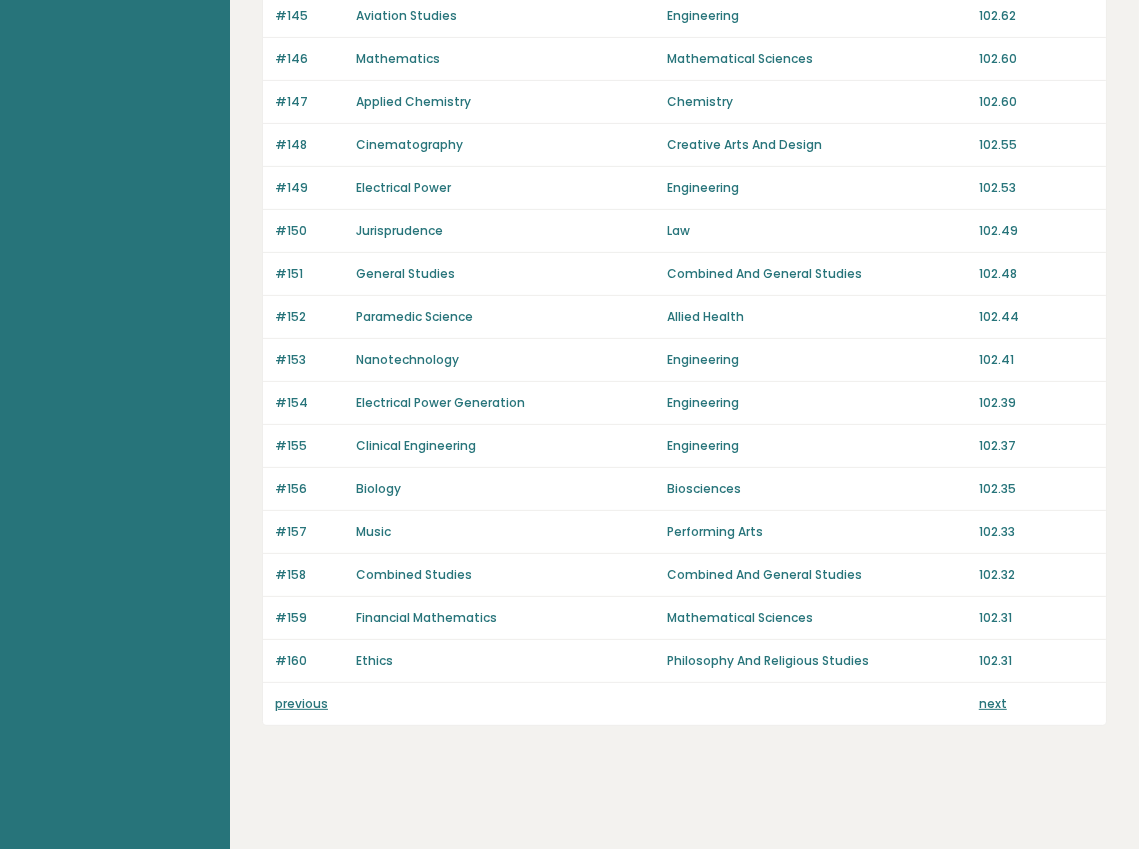 click on "next" at bounding box center [993, 703] 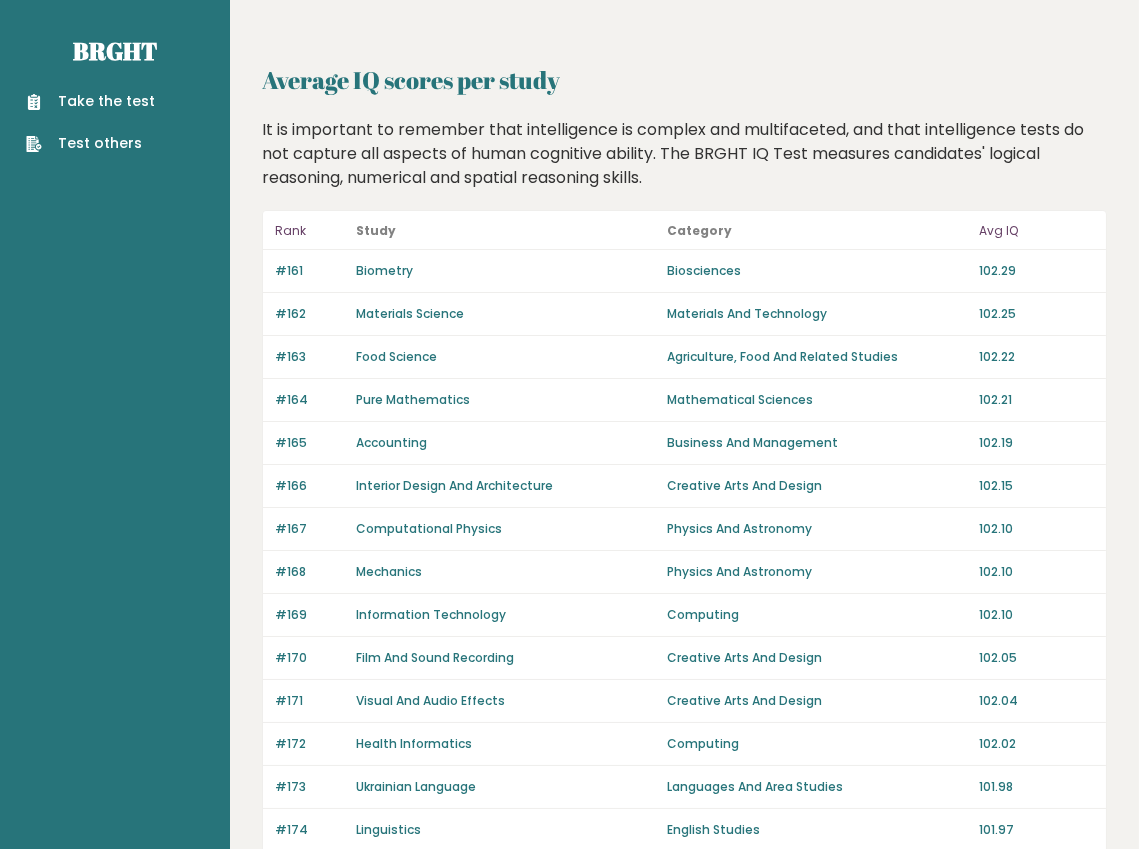 scroll, scrollTop: 1287, scrollLeft: 0, axis: vertical 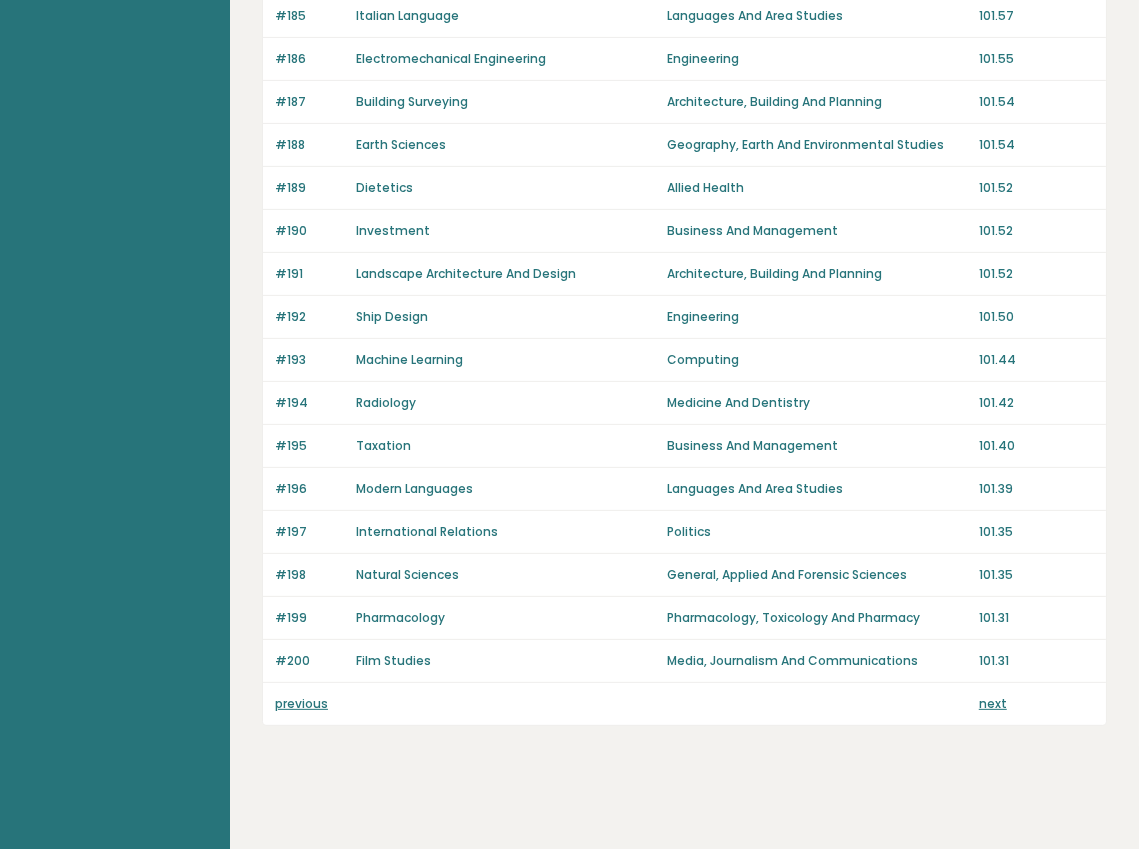 click on "next" at bounding box center (993, 703) 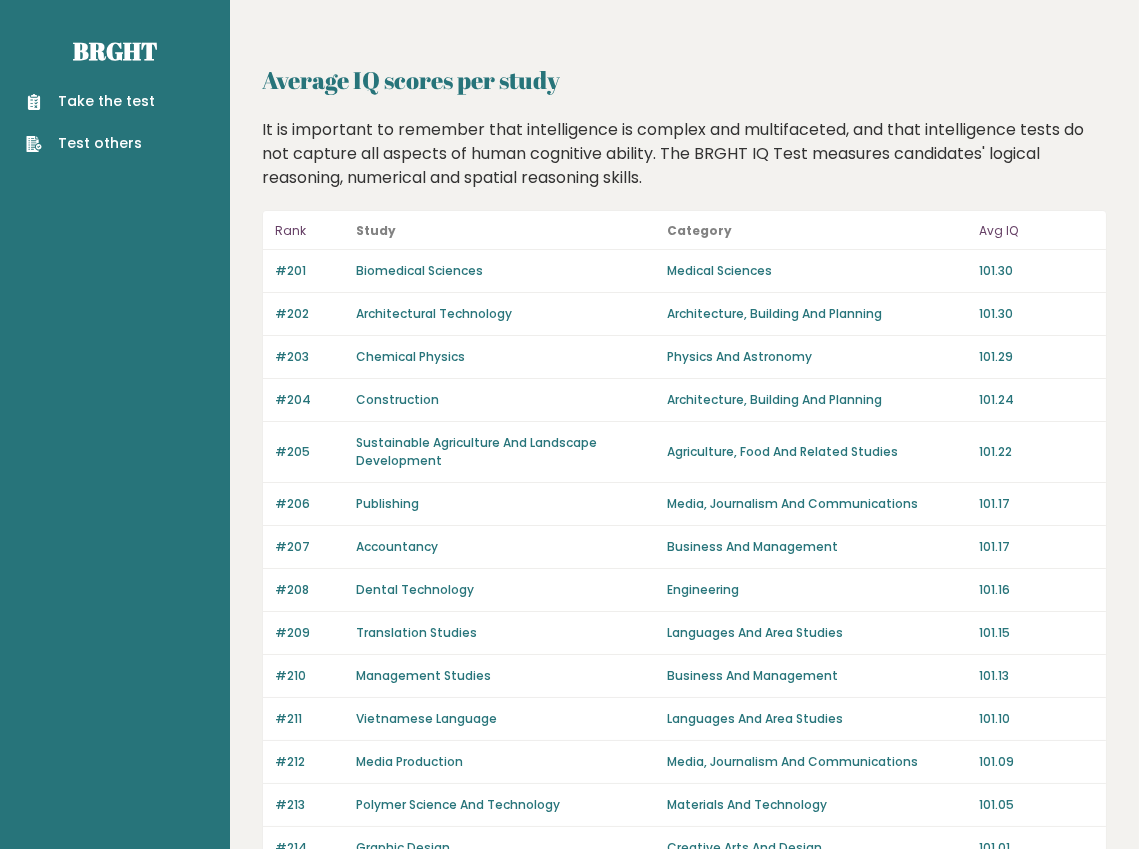 scroll, scrollTop: 1304, scrollLeft: 0, axis: vertical 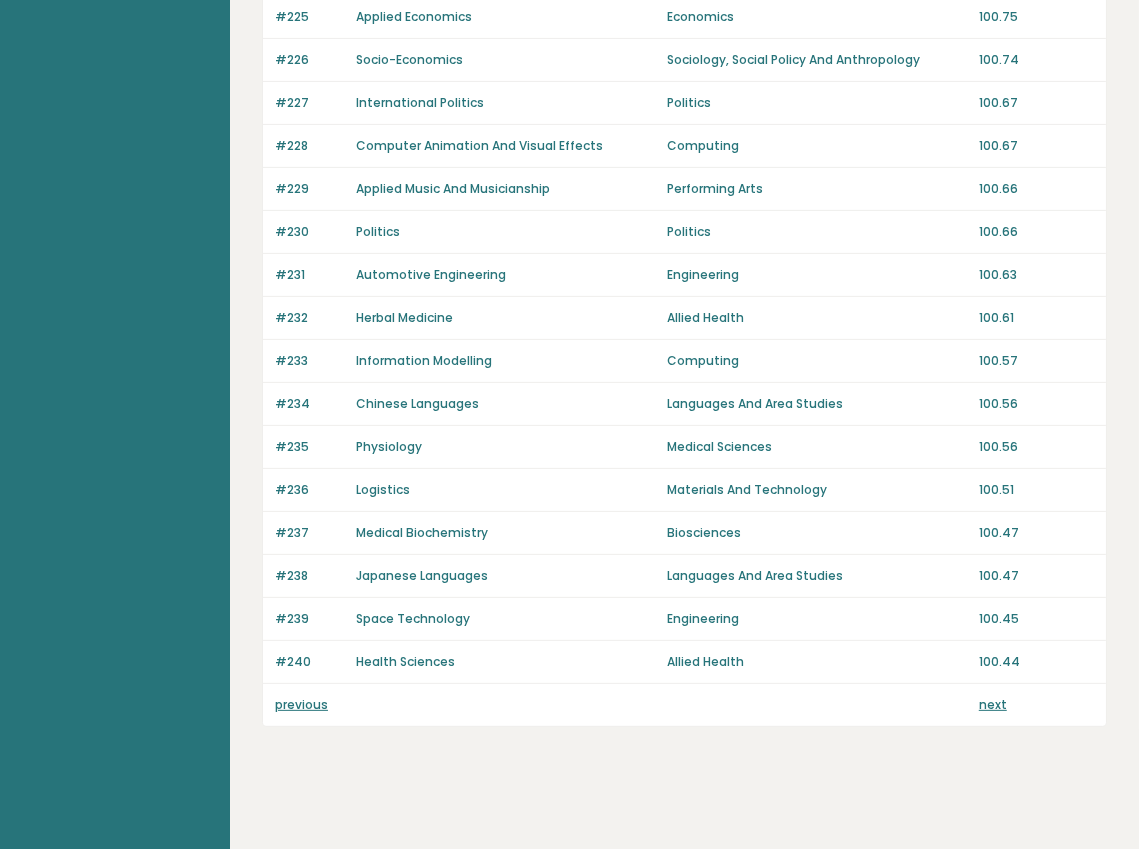 click on "next" at bounding box center [993, 704] 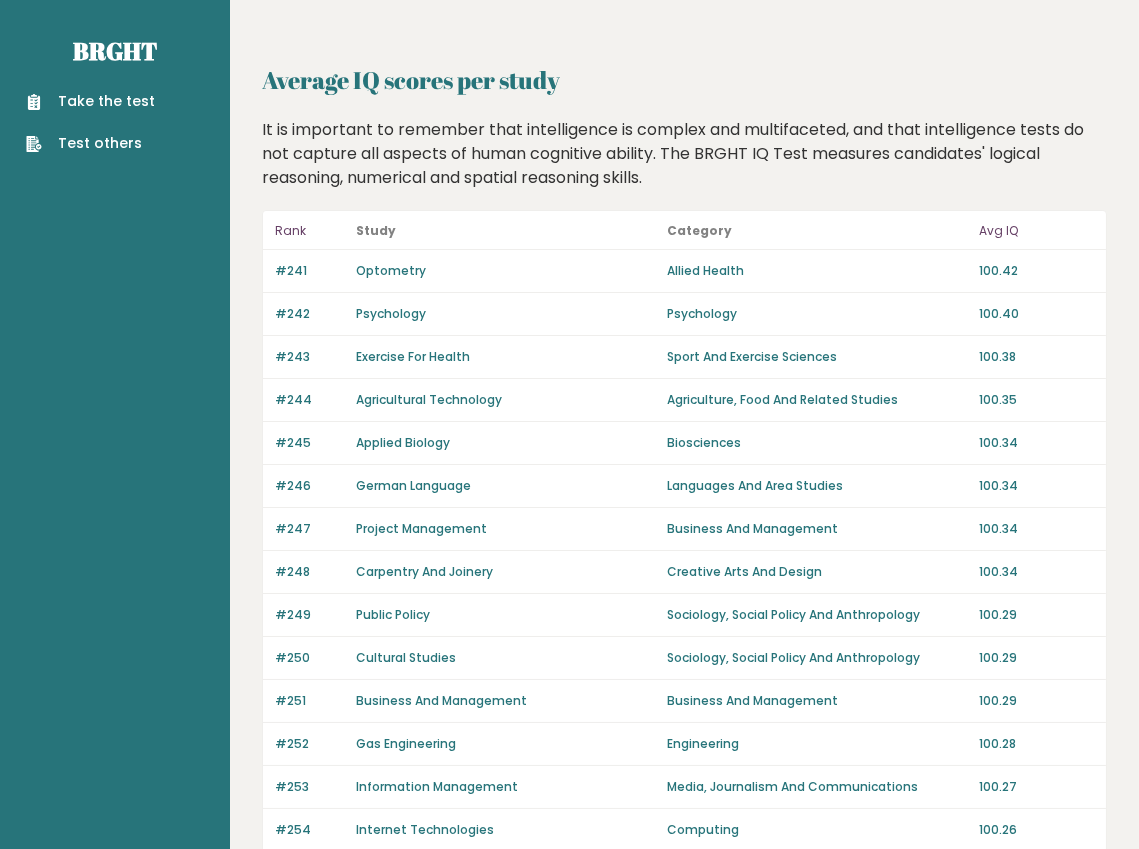 scroll, scrollTop: 1287, scrollLeft: 0, axis: vertical 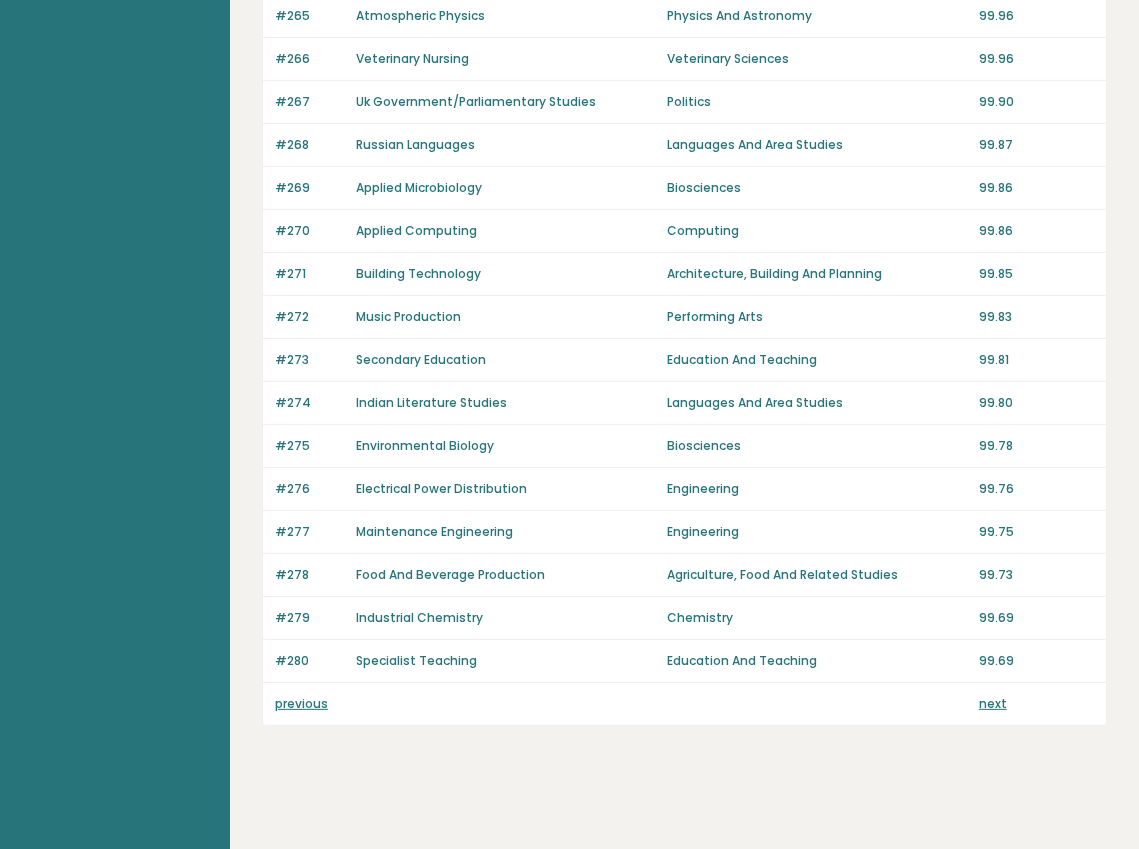 click on "Secondary Education" at bounding box center [421, 359] 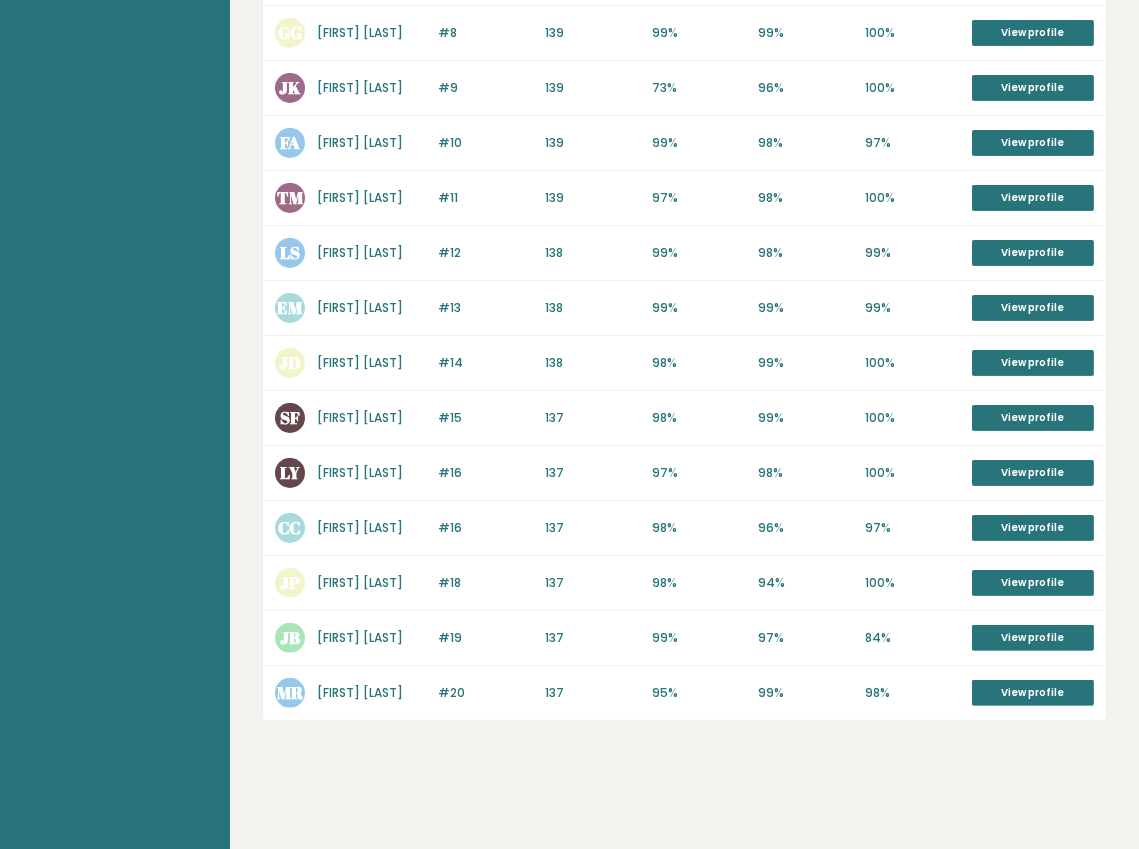 scroll, scrollTop: 995, scrollLeft: 0, axis: vertical 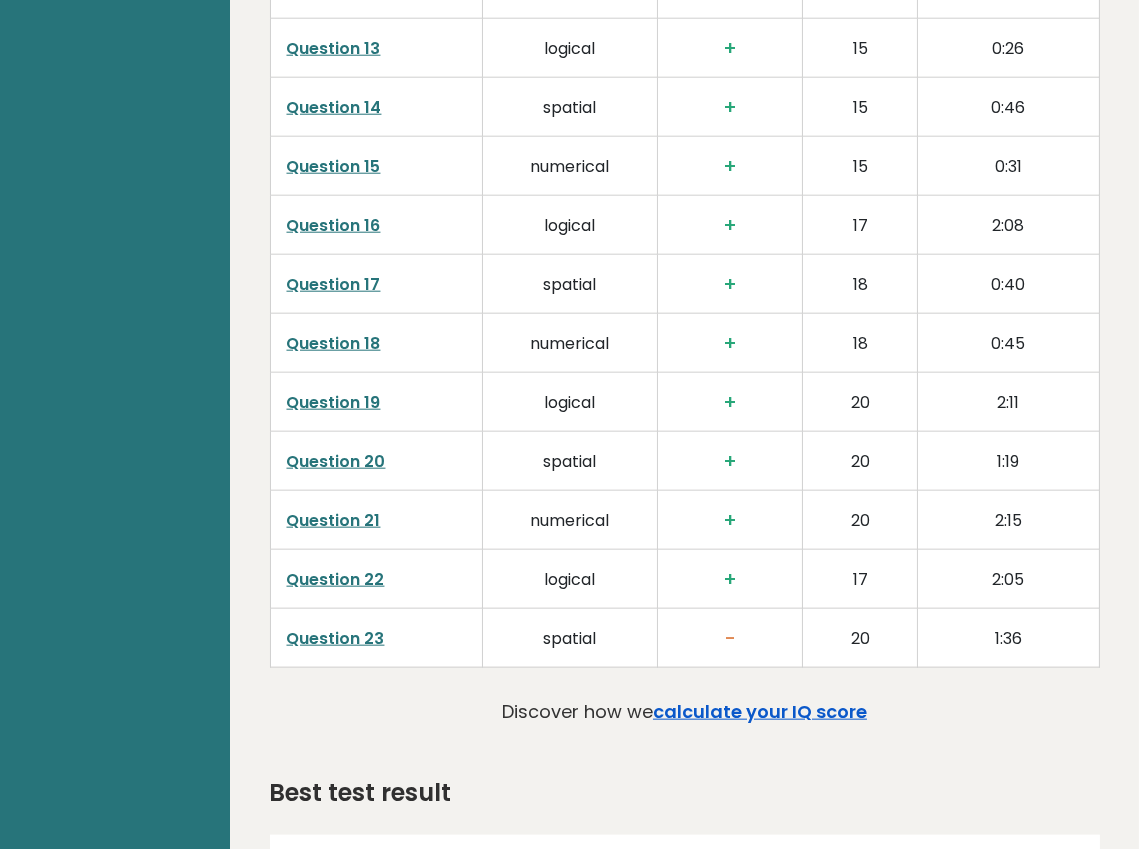 click on "calculate your IQ score" at bounding box center [760, 711] 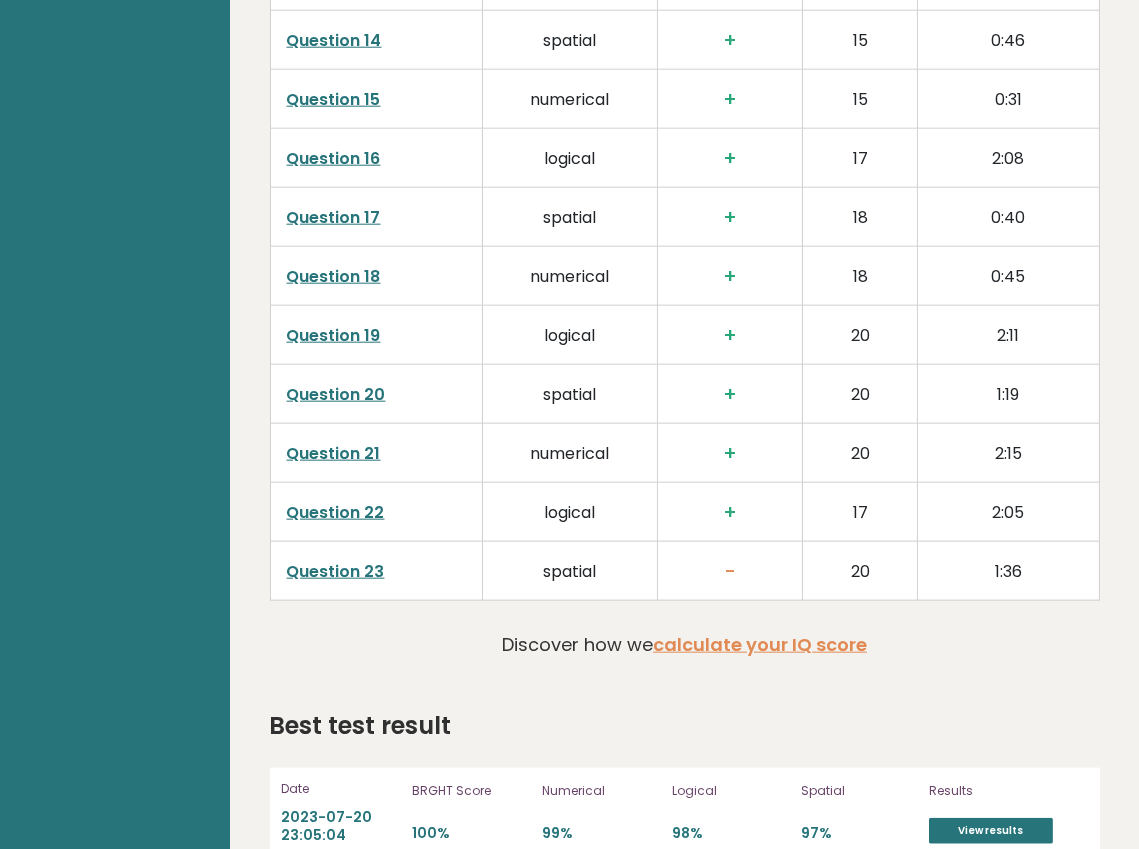 scroll, scrollTop: 3772, scrollLeft: 0, axis: vertical 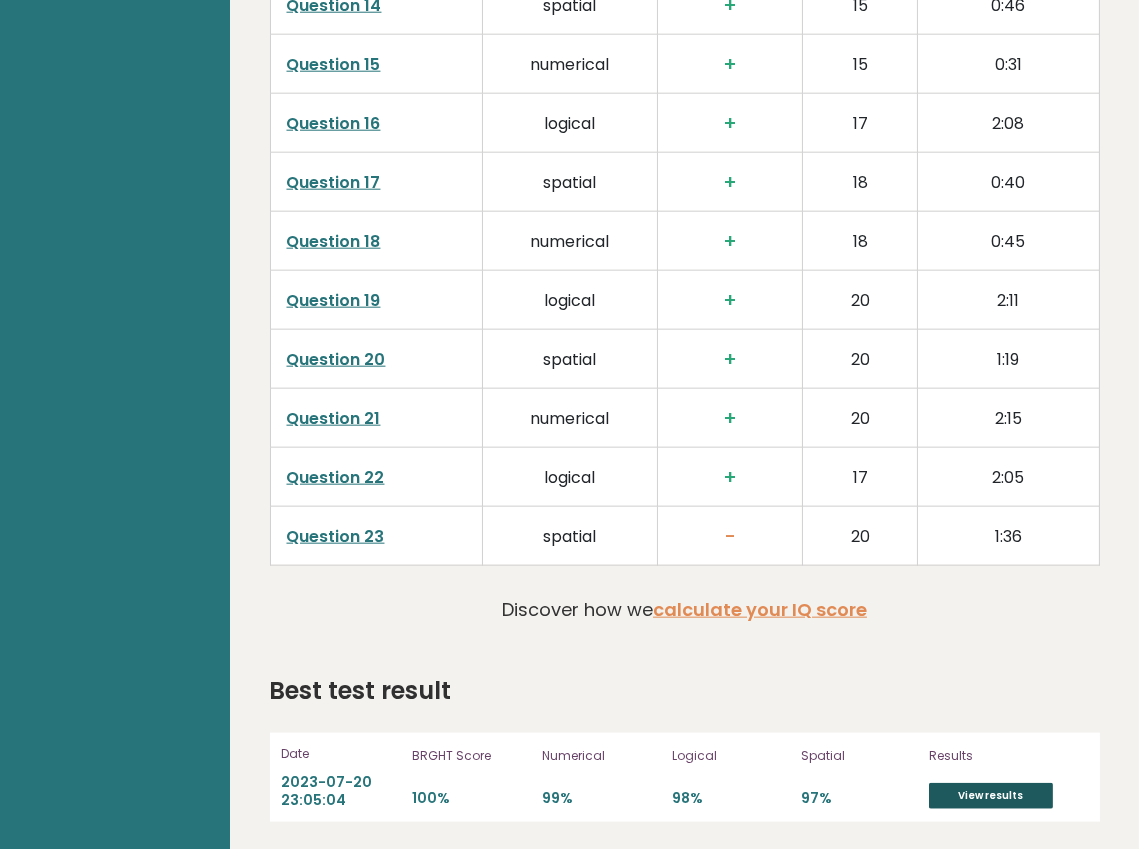 click on "View results" at bounding box center [991, 796] 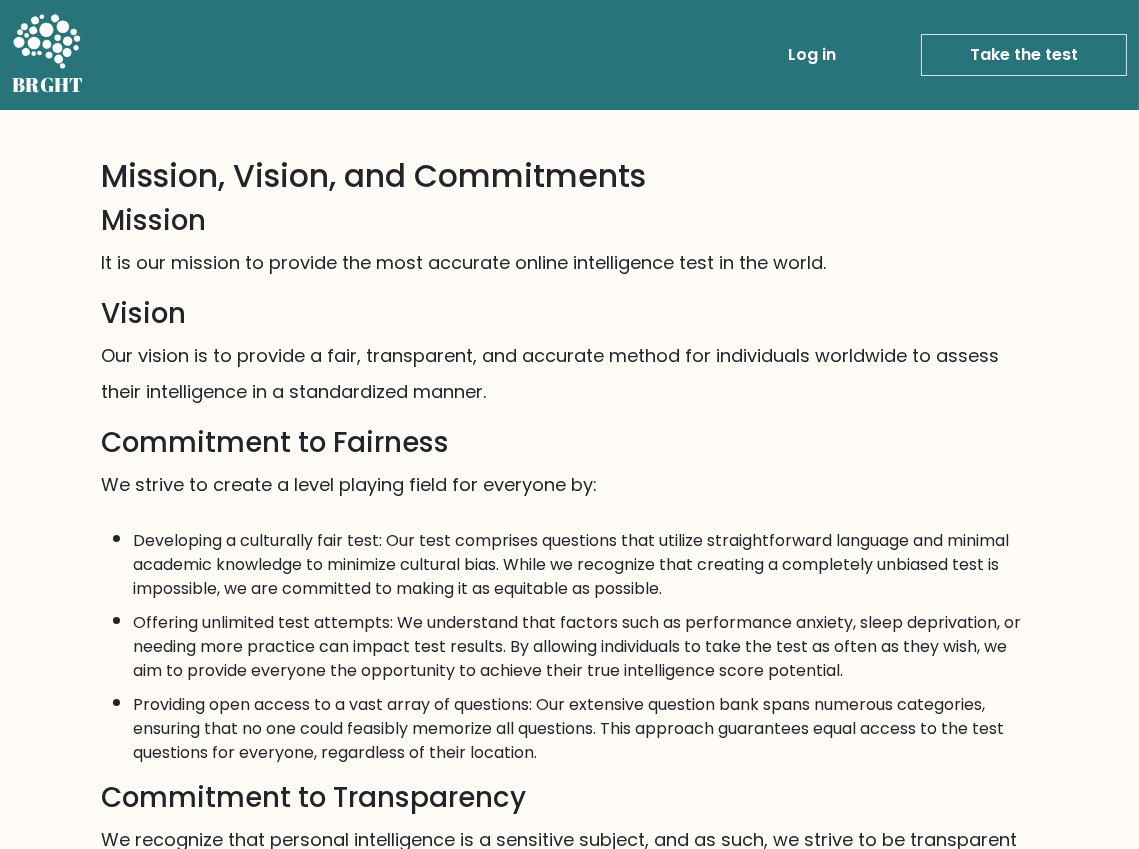 scroll, scrollTop: 0, scrollLeft: 0, axis: both 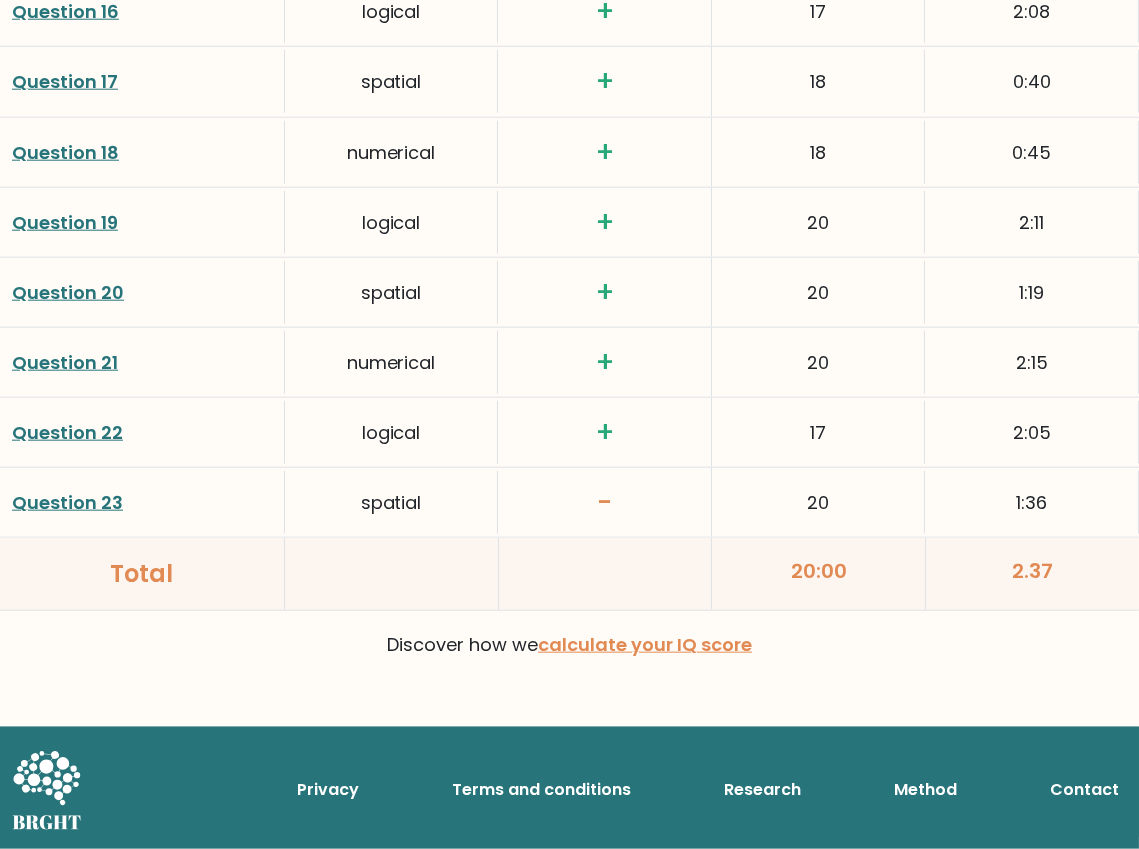 click on "Question 23" at bounding box center [67, 502] 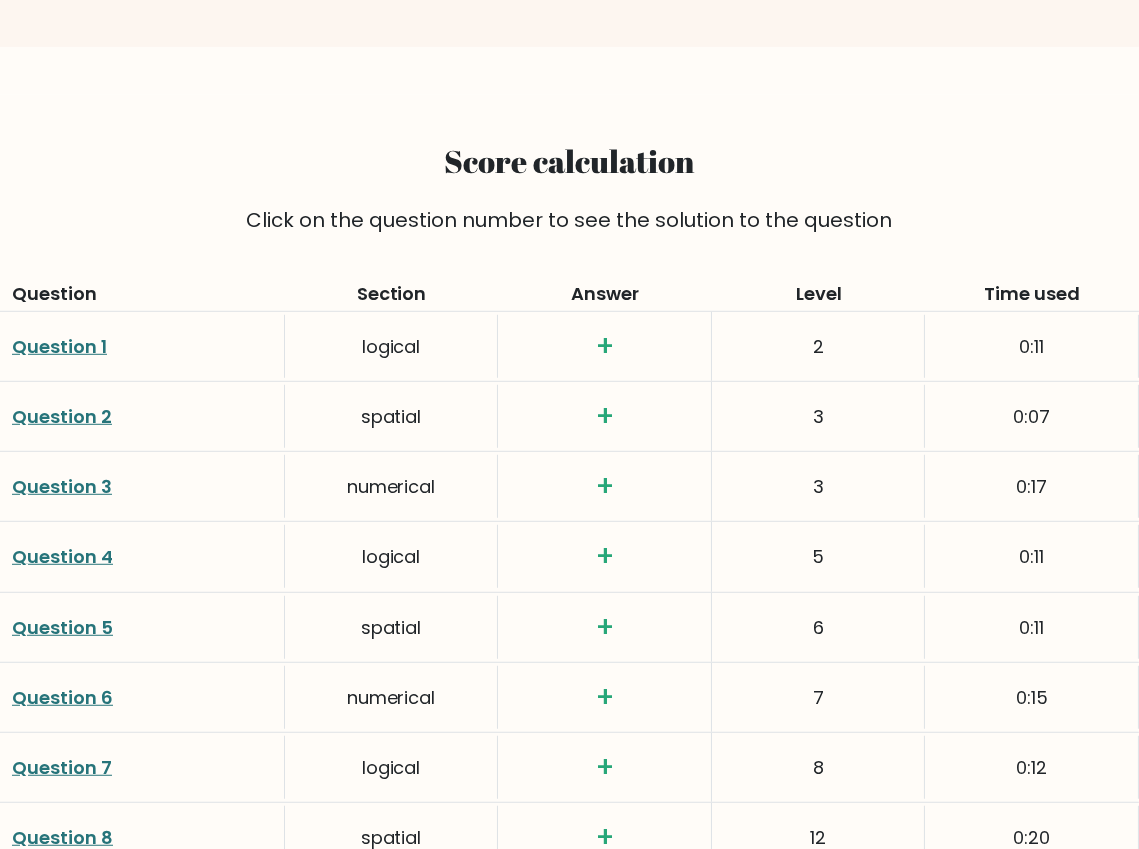 scroll, scrollTop: 2333, scrollLeft: 0, axis: vertical 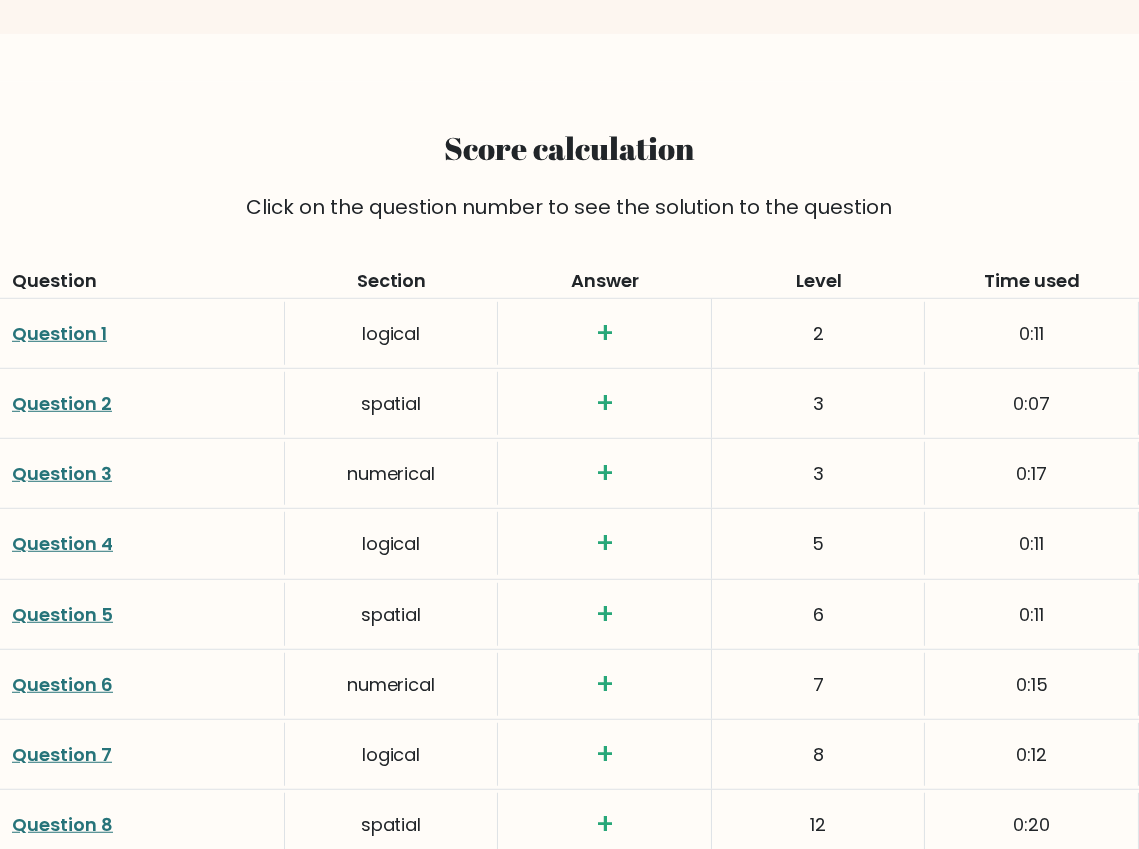 click on "Question 1" at bounding box center (59, 333) 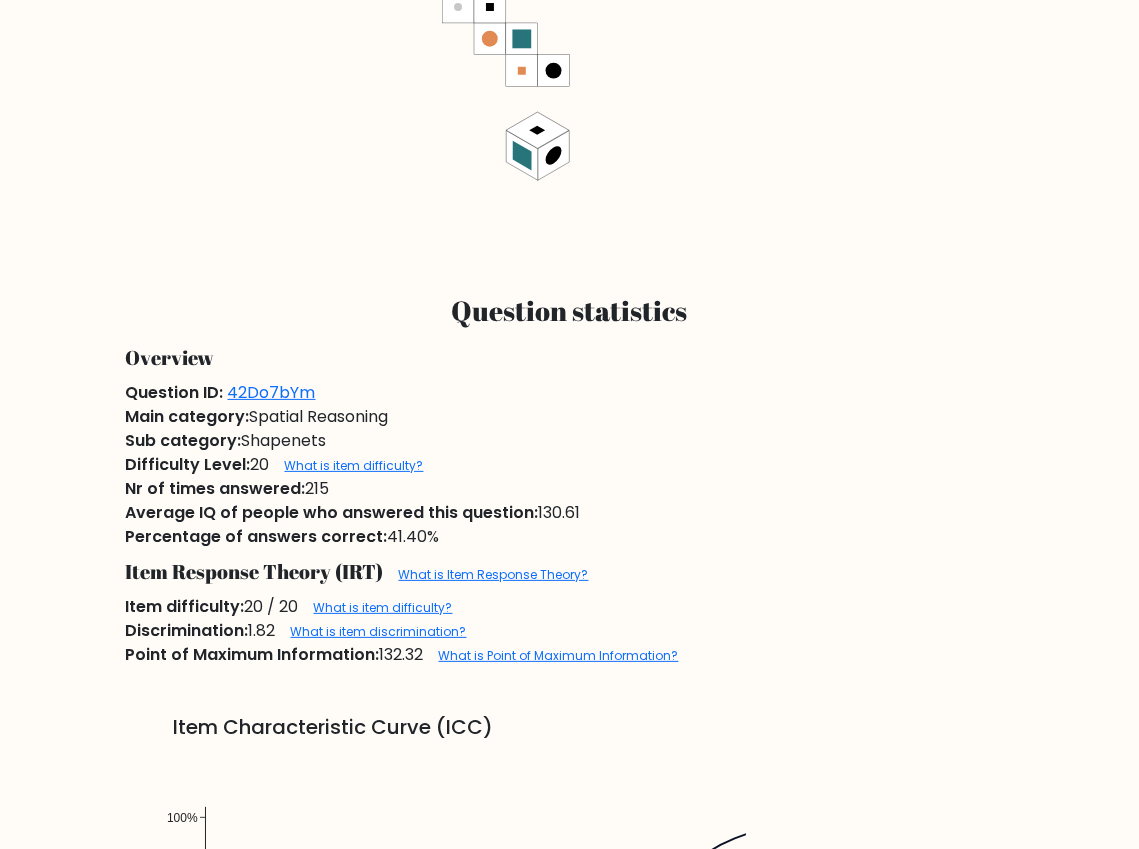 scroll, scrollTop: 1092, scrollLeft: 0, axis: vertical 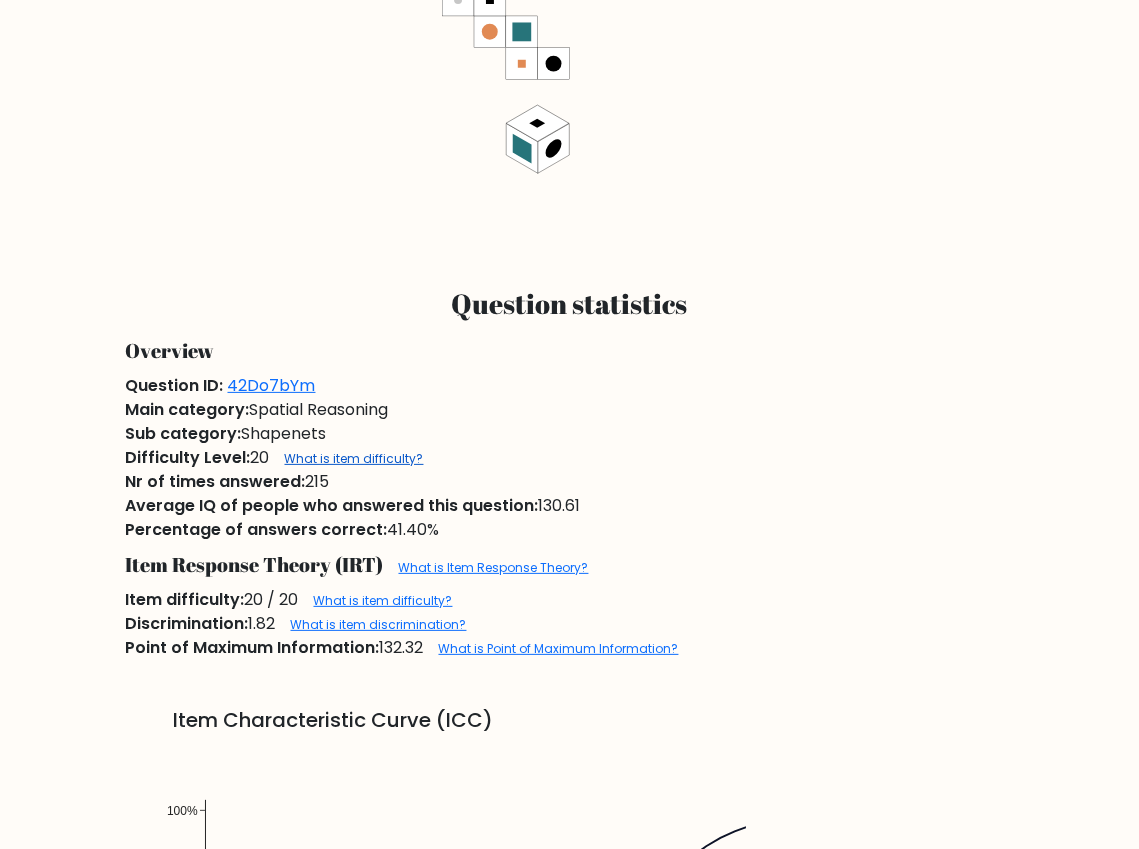 click on "What is item difficulty?" at bounding box center [354, 458] 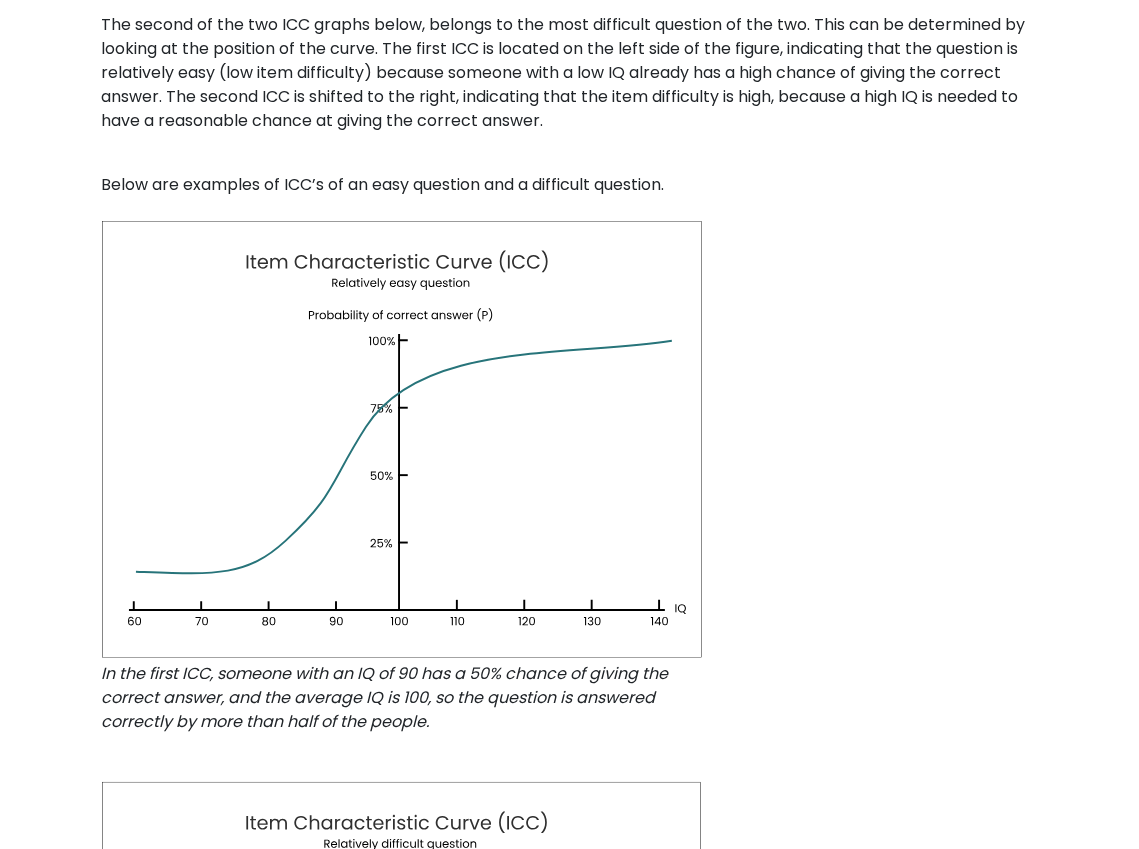 scroll, scrollTop: 1435, scrollLeft: 0, axis: vertical 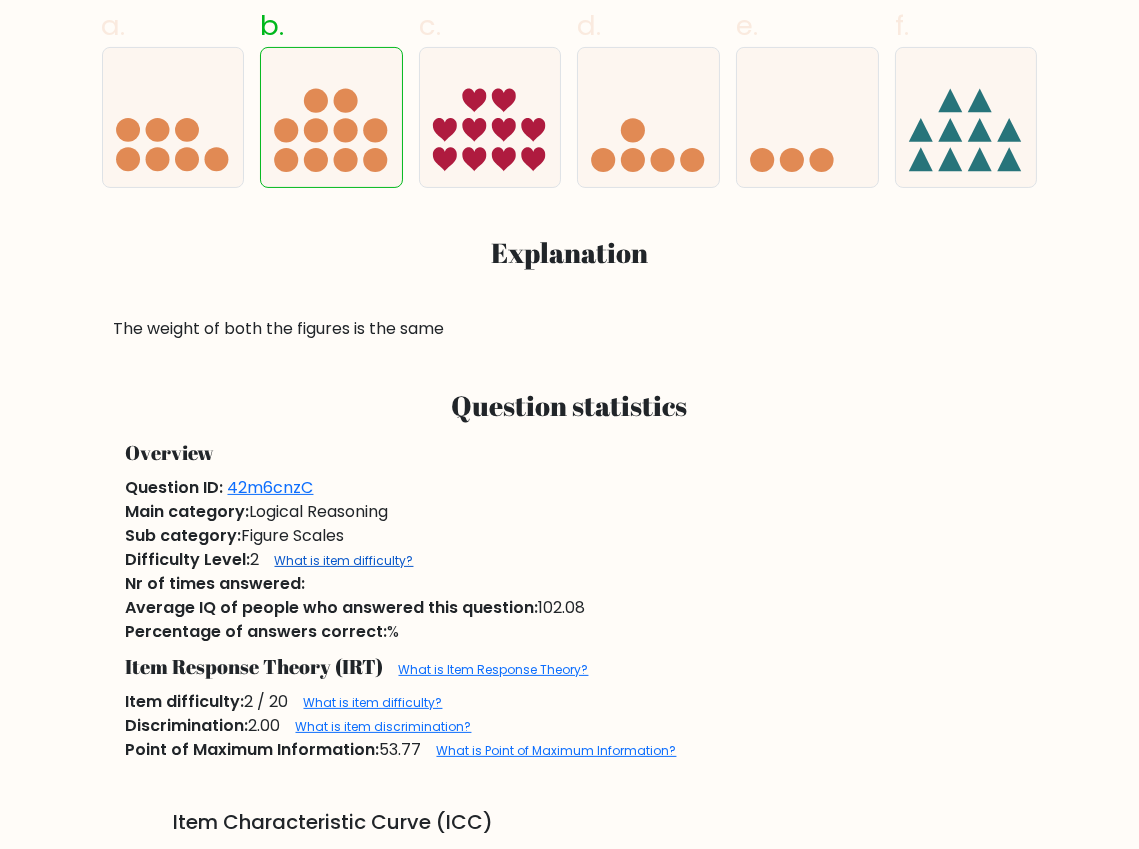 click on "What is item difficulty?" at bounding box center (344, 560) 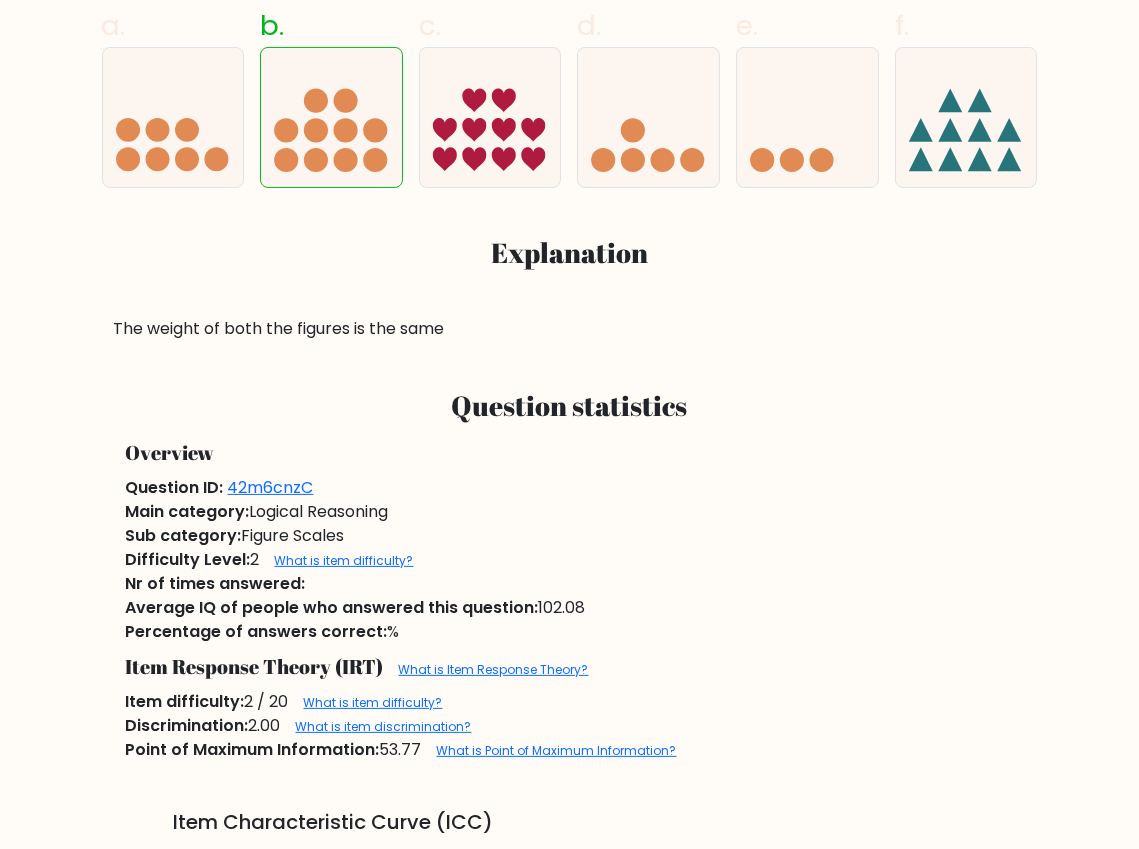 click on "a.
b.
c." at bounding box center (570, 165) 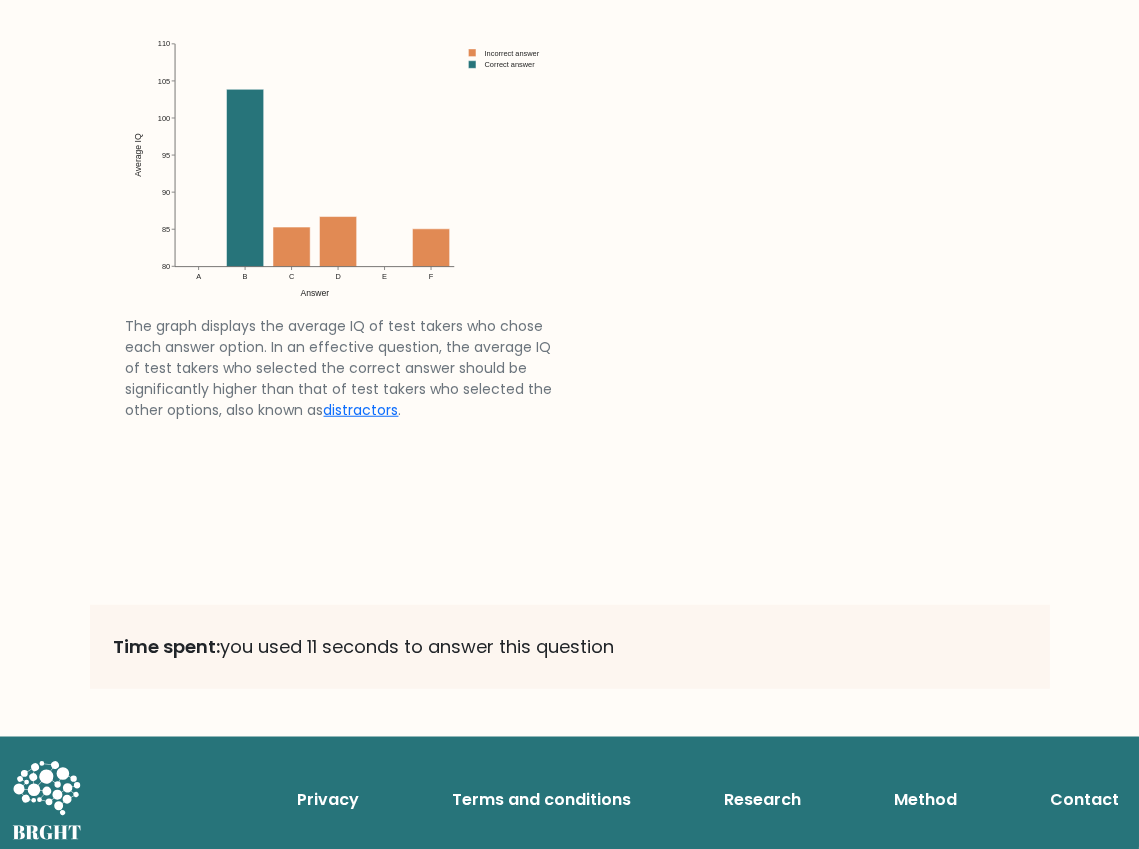 scroll, scrollTop: 2941, scrollLeft: 0, axis: vertical 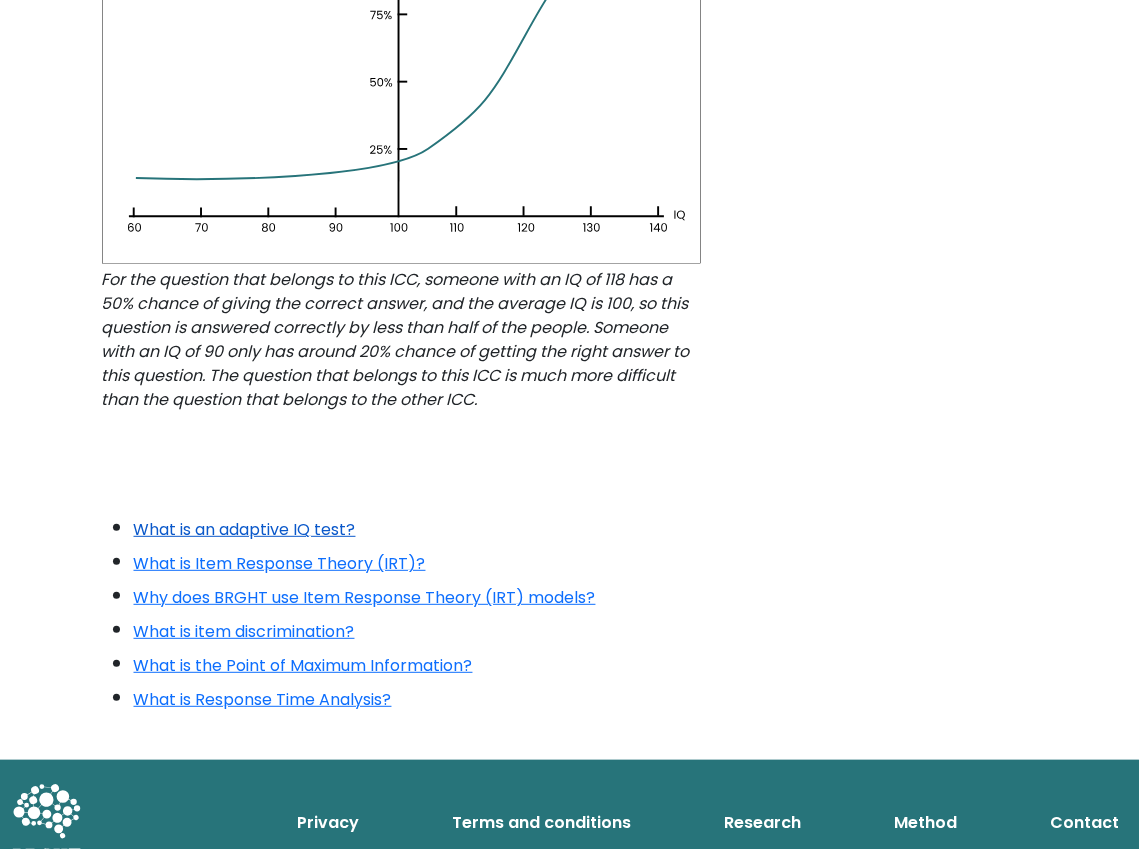 click on "What is an adaptive IQ test?" at bounding box center (245, 529) 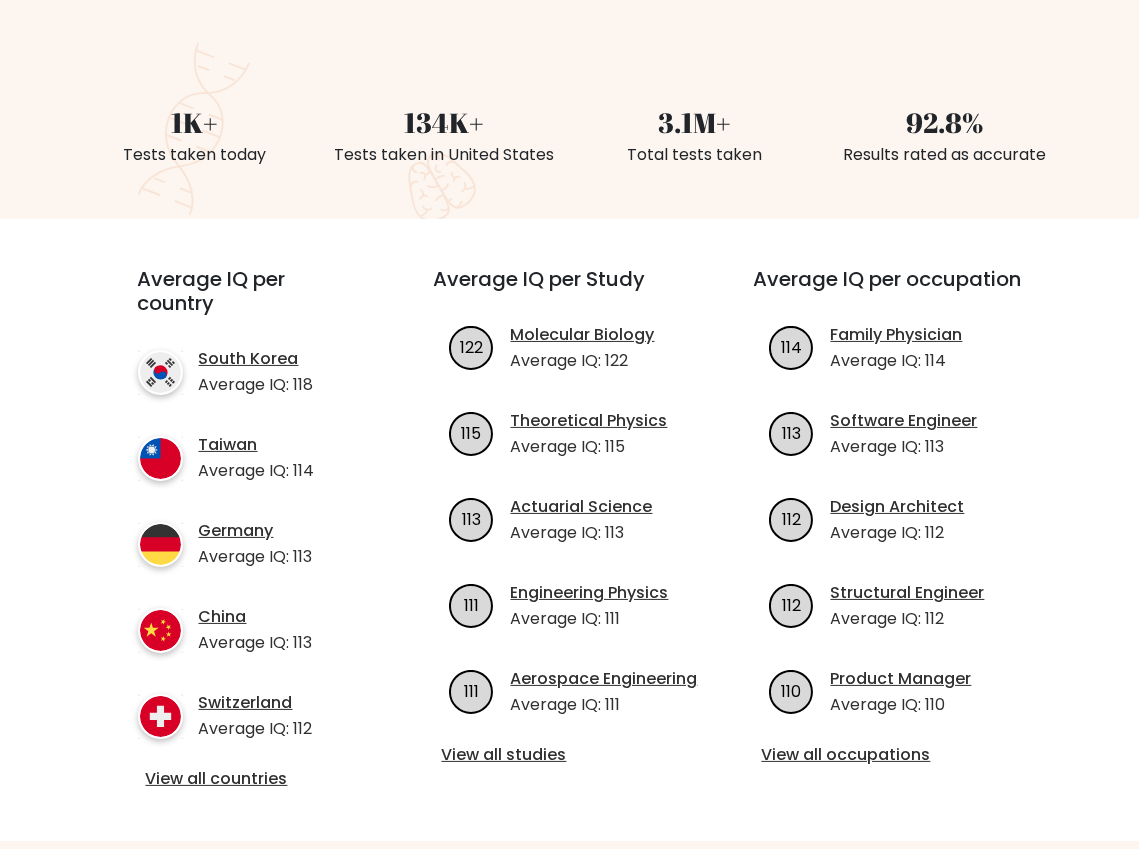 scroll, scrollTop: 489, scrollLeft: 0, axis: vertical 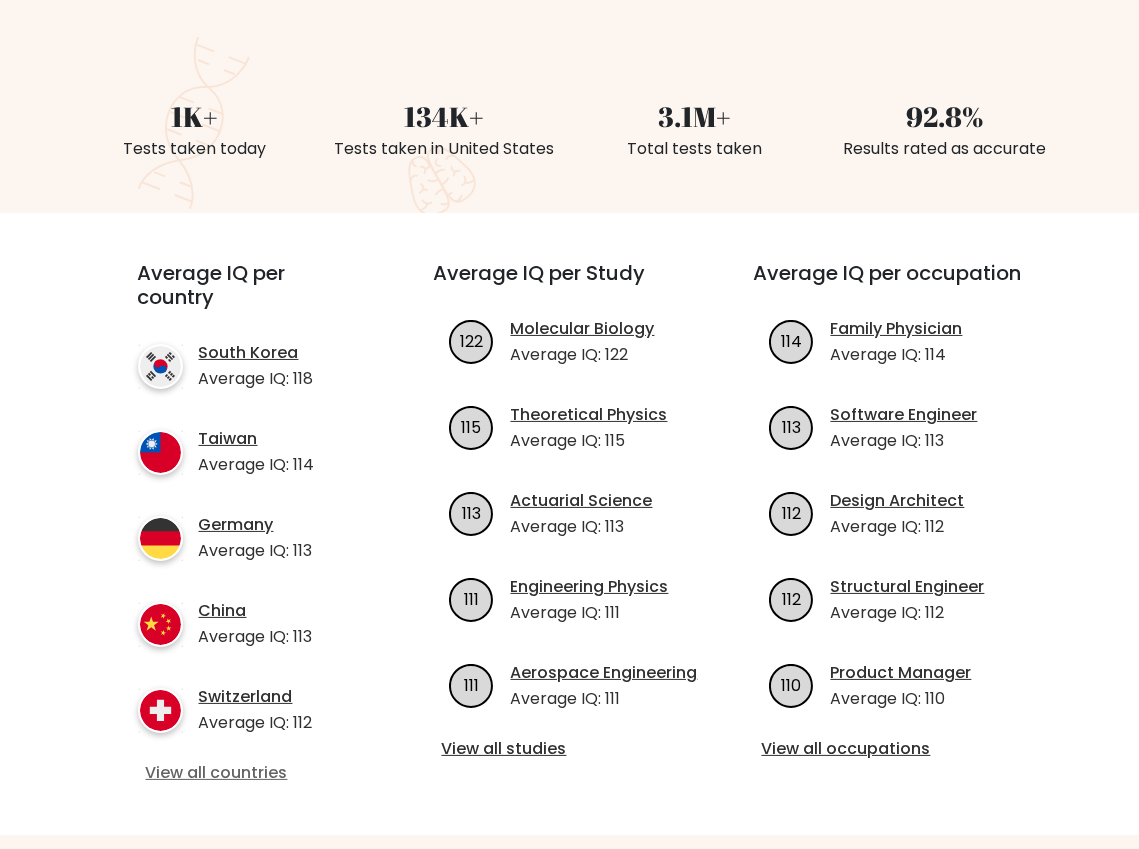 click on "View all countries" at bounding box center [250, 773] 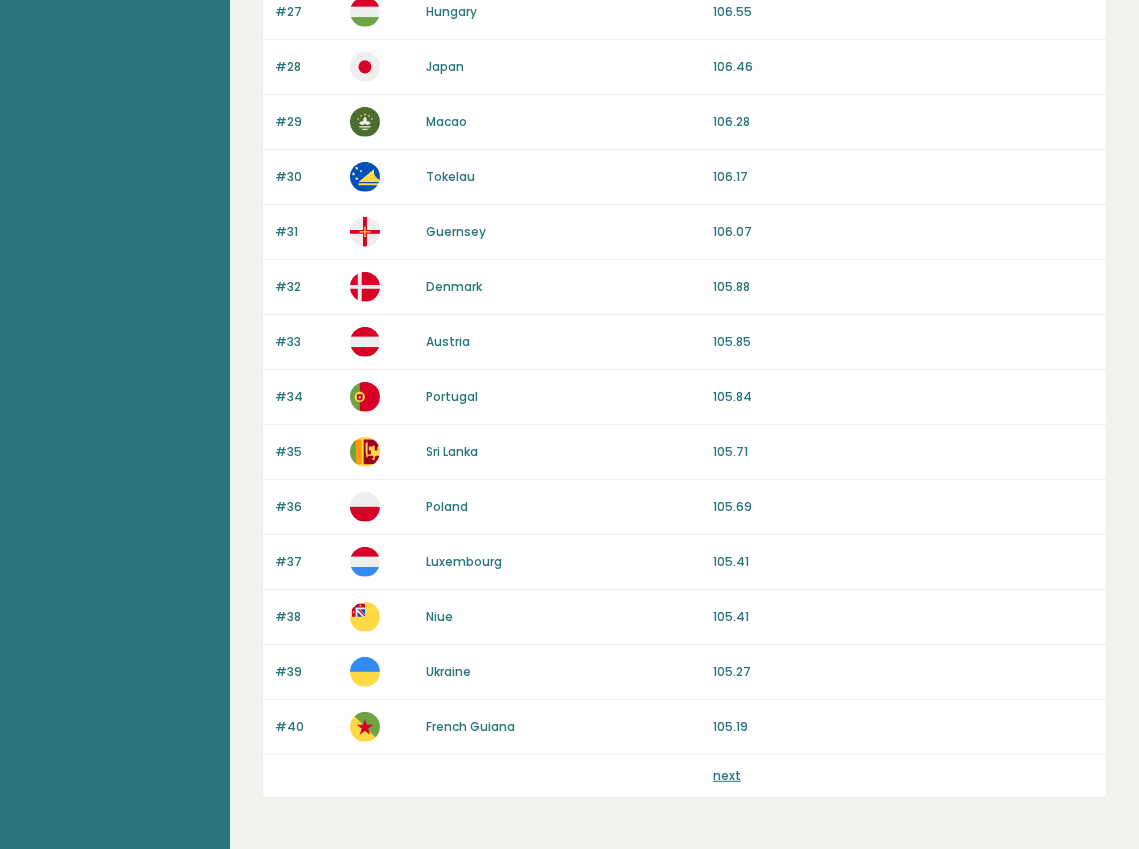 scroll, scrollTop: 1708, scrollLeft: 0, axis: vertical 